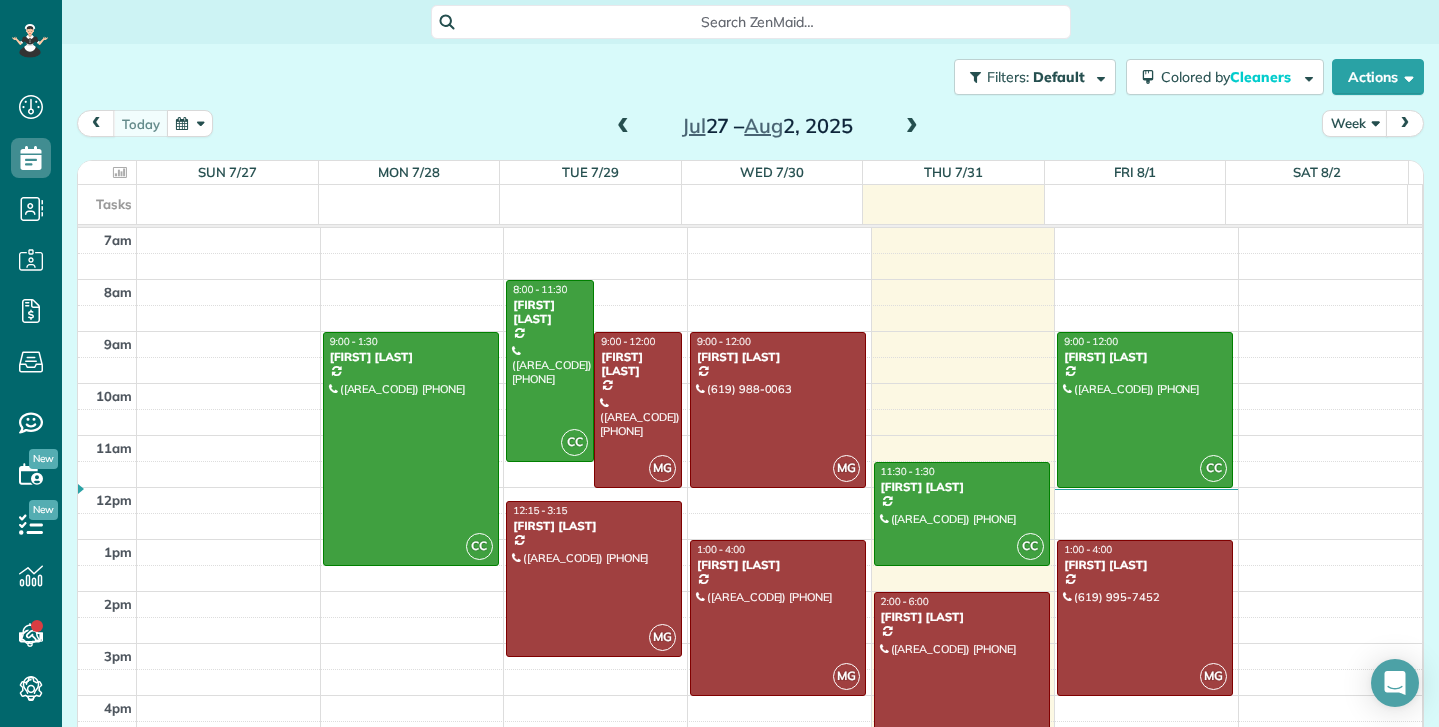 scroll, scrollTop: 0, scrollLeft: 0, axis: both 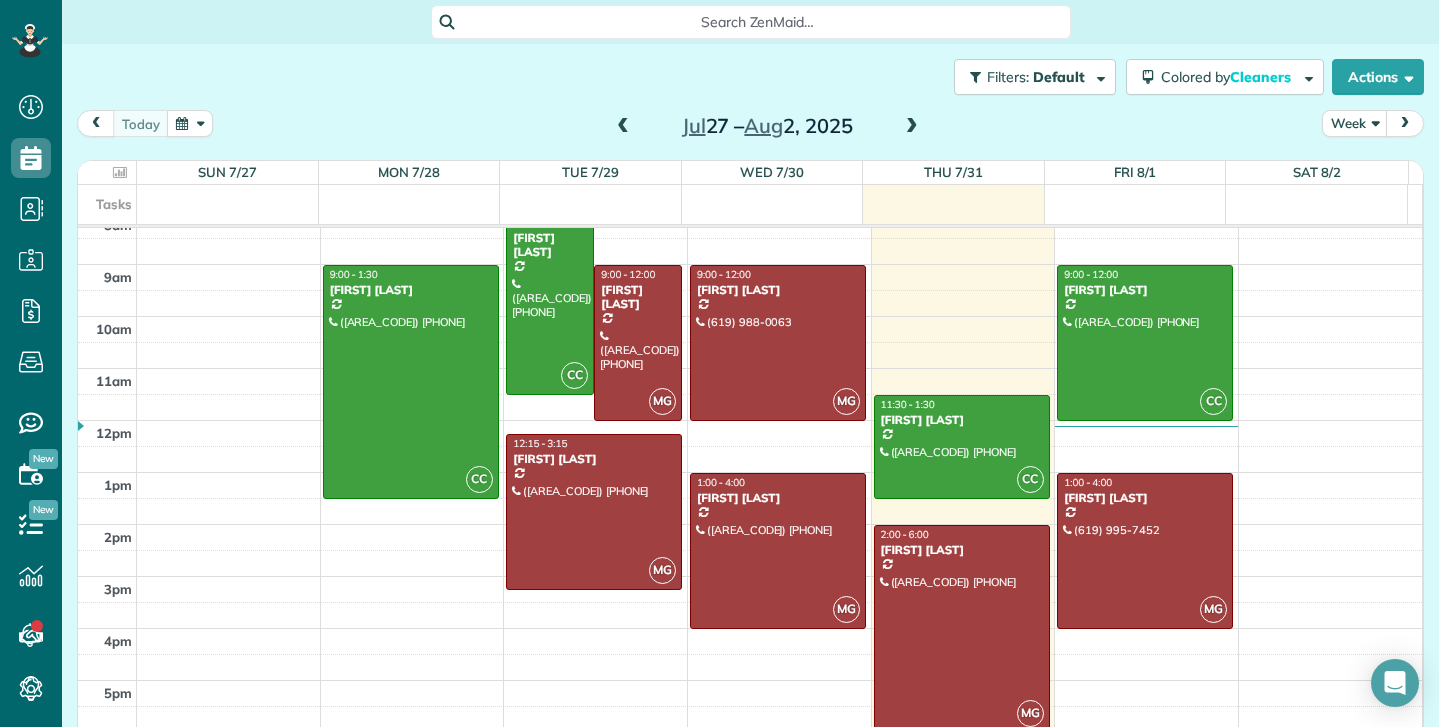 click at bounding box center [912, 127] 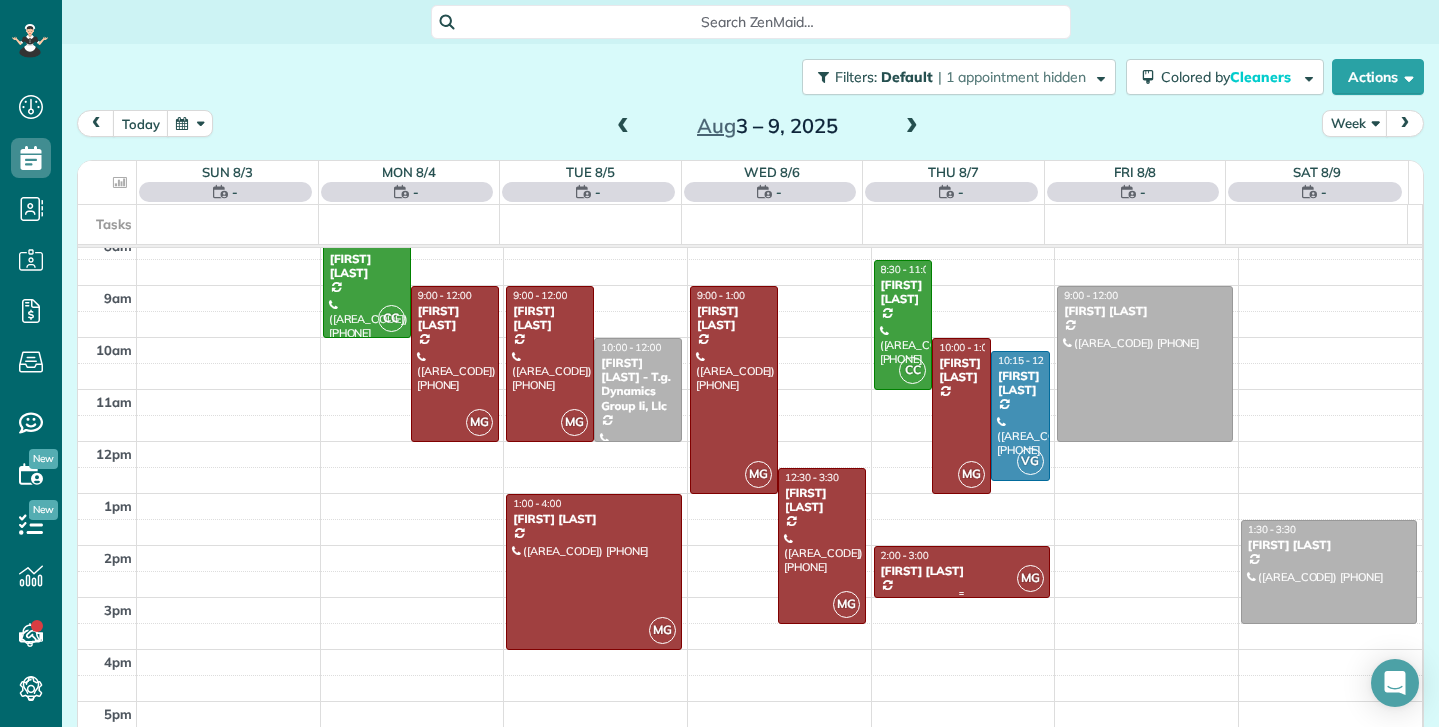 scroll, scrollTop: 0, scrollLeft: 0, axis: both 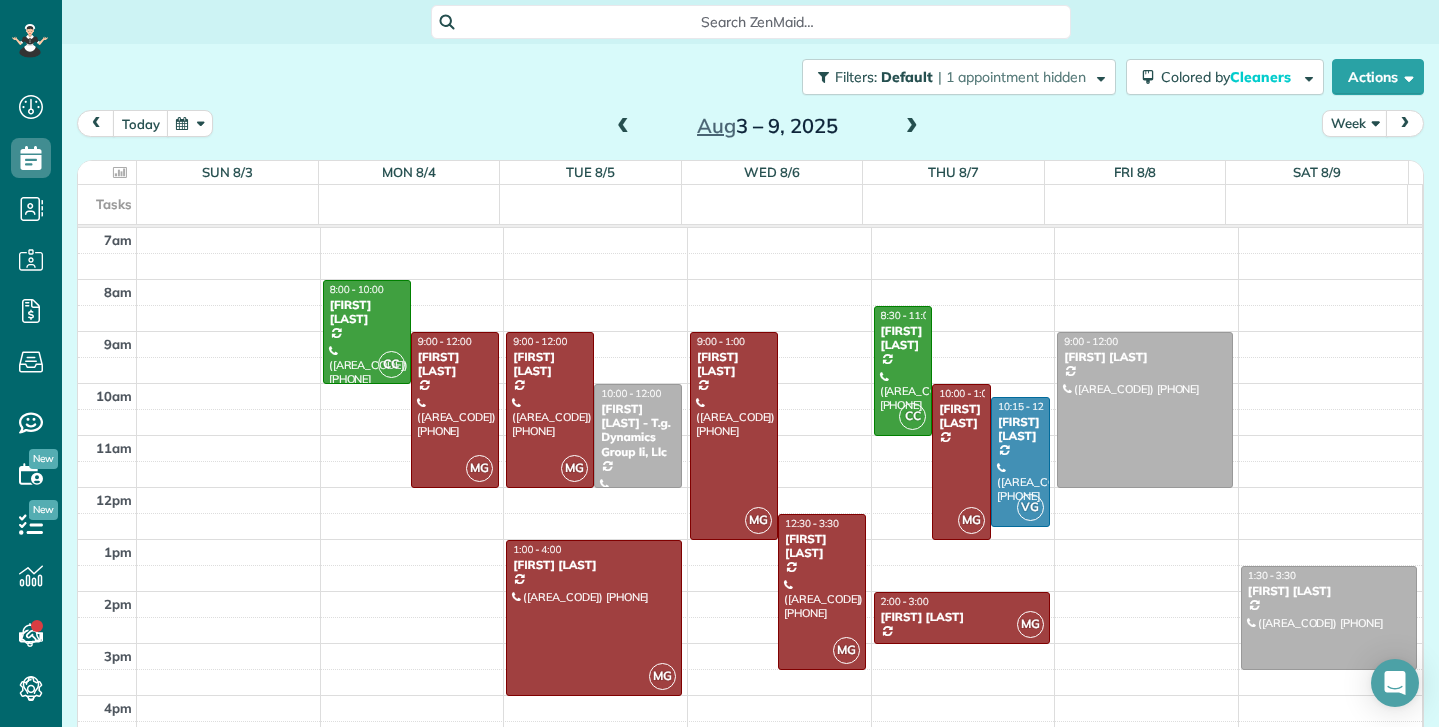 click at bounding box center [912, 127] 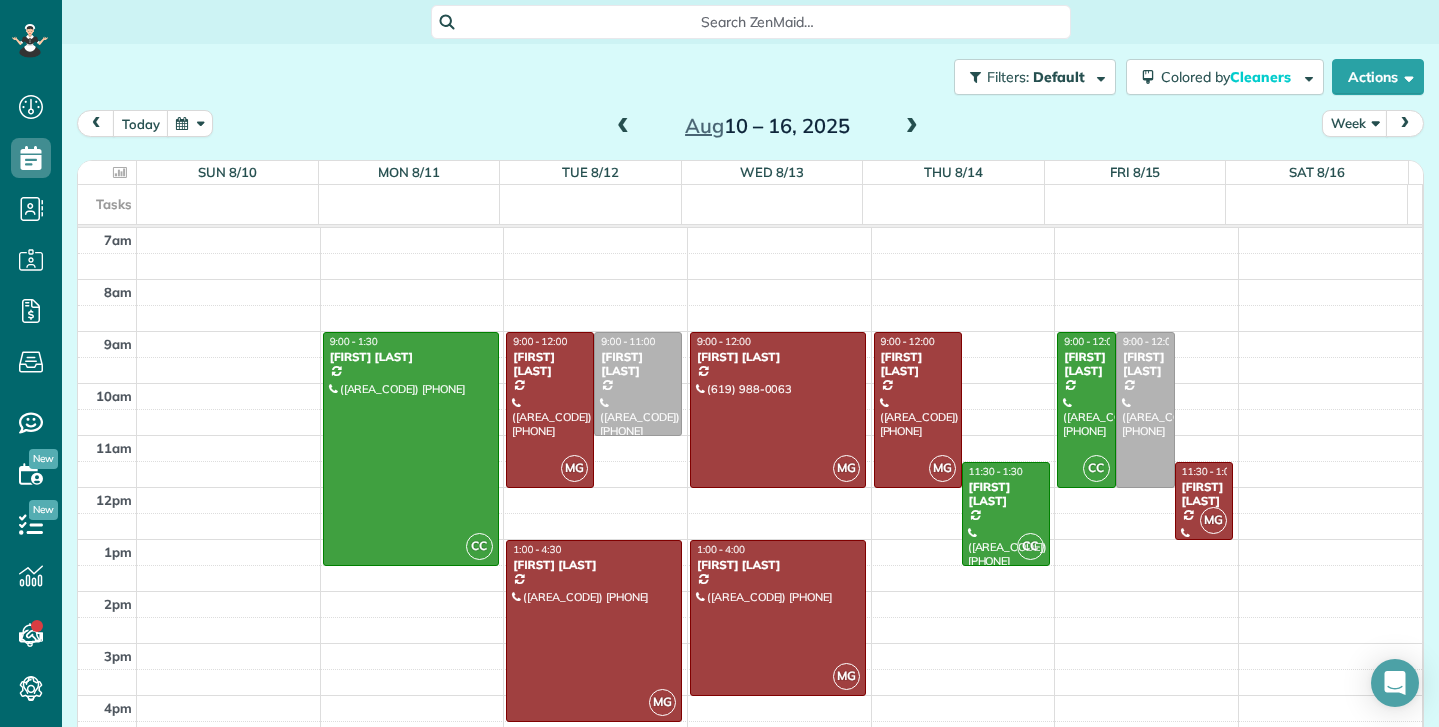 click at bounding box center [623, 127] 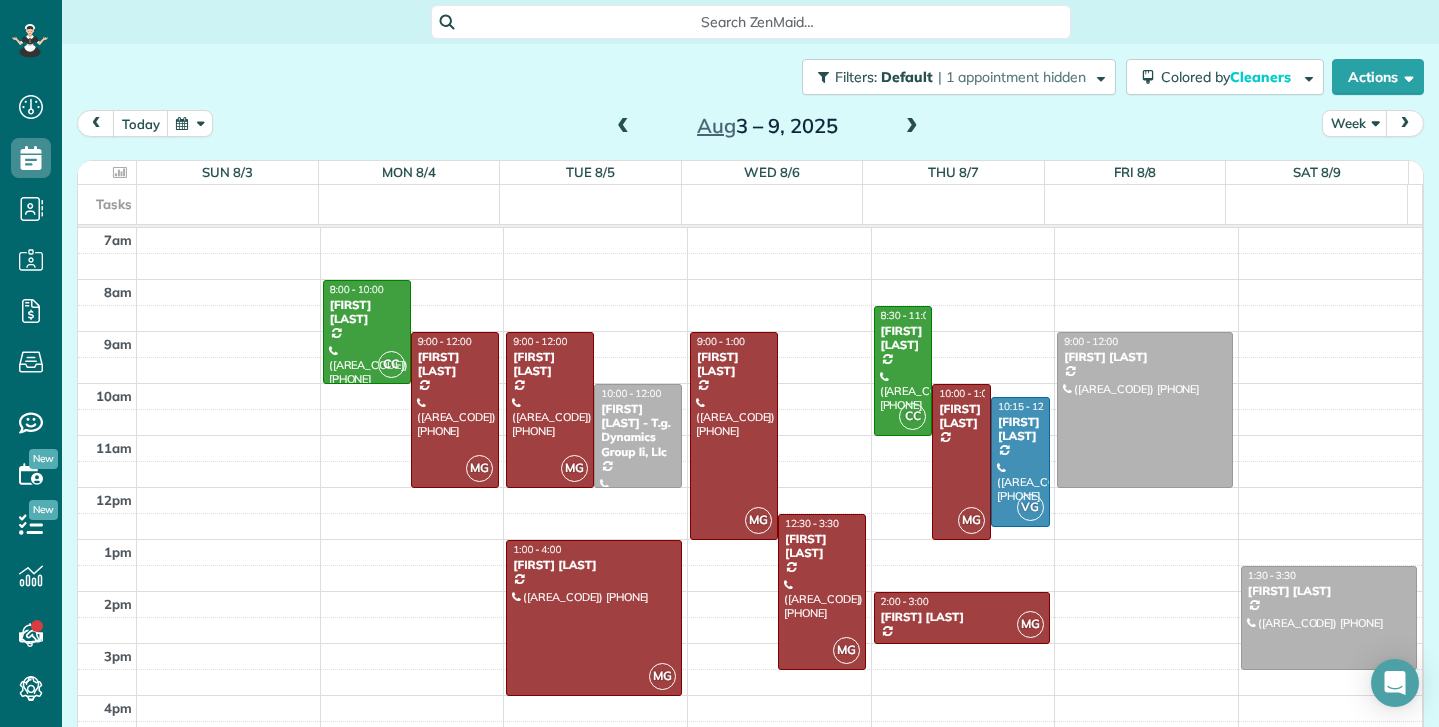 click at bounding box center (623, 127) 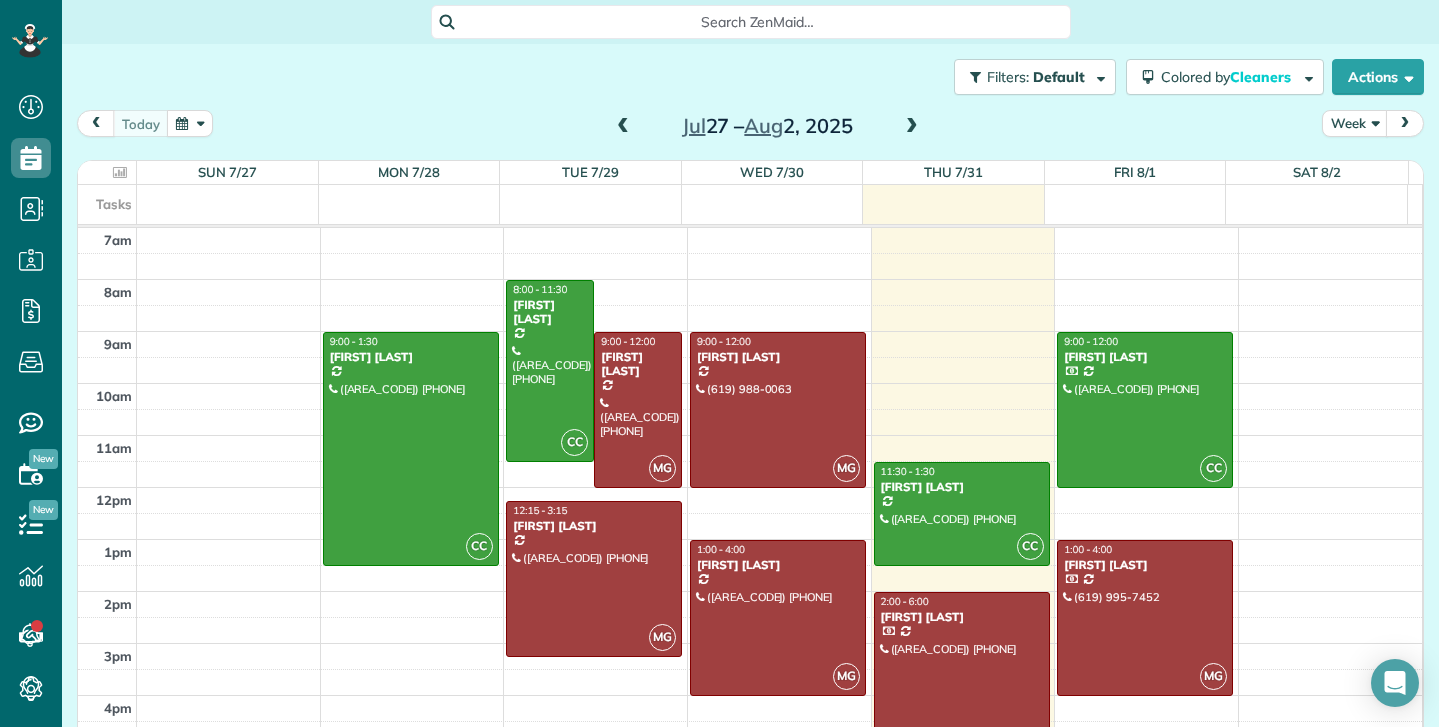 click at bounding box center [912, 127] 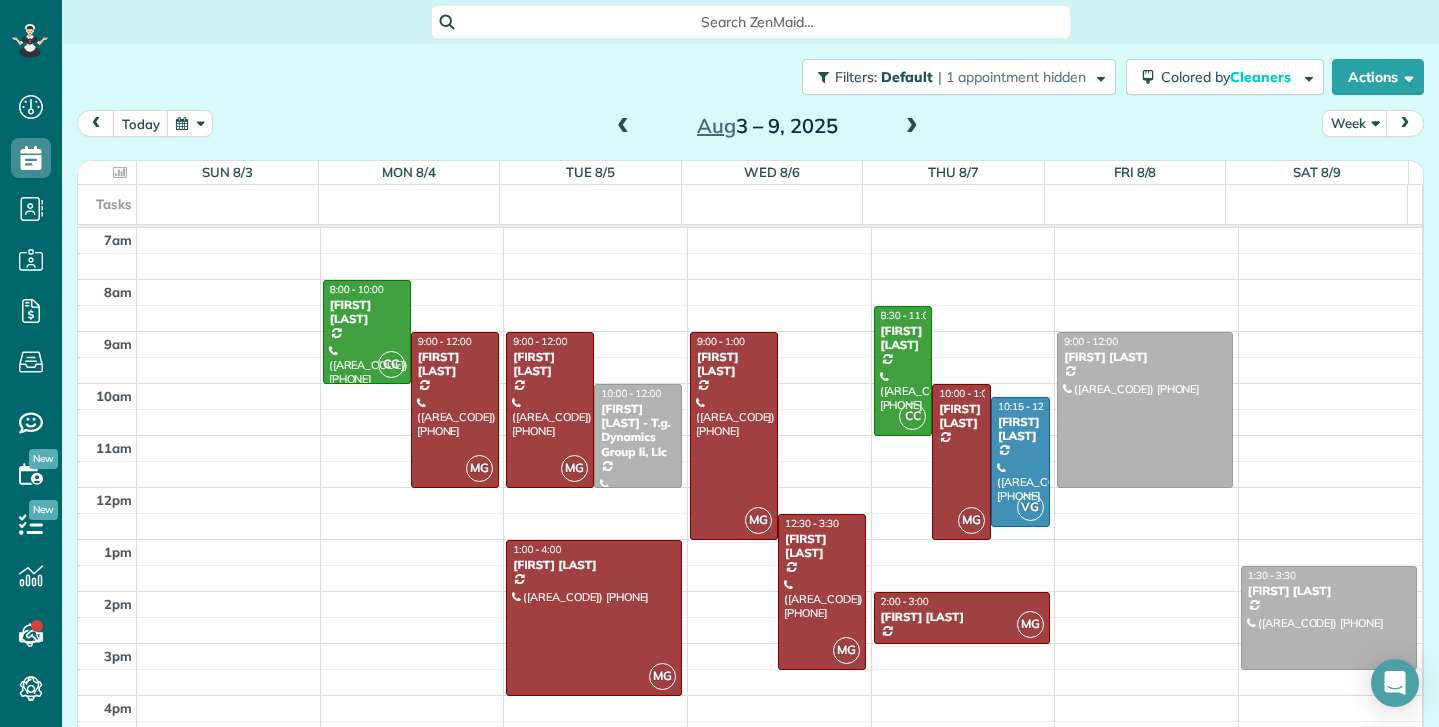 click at bounding box center [912, 127] 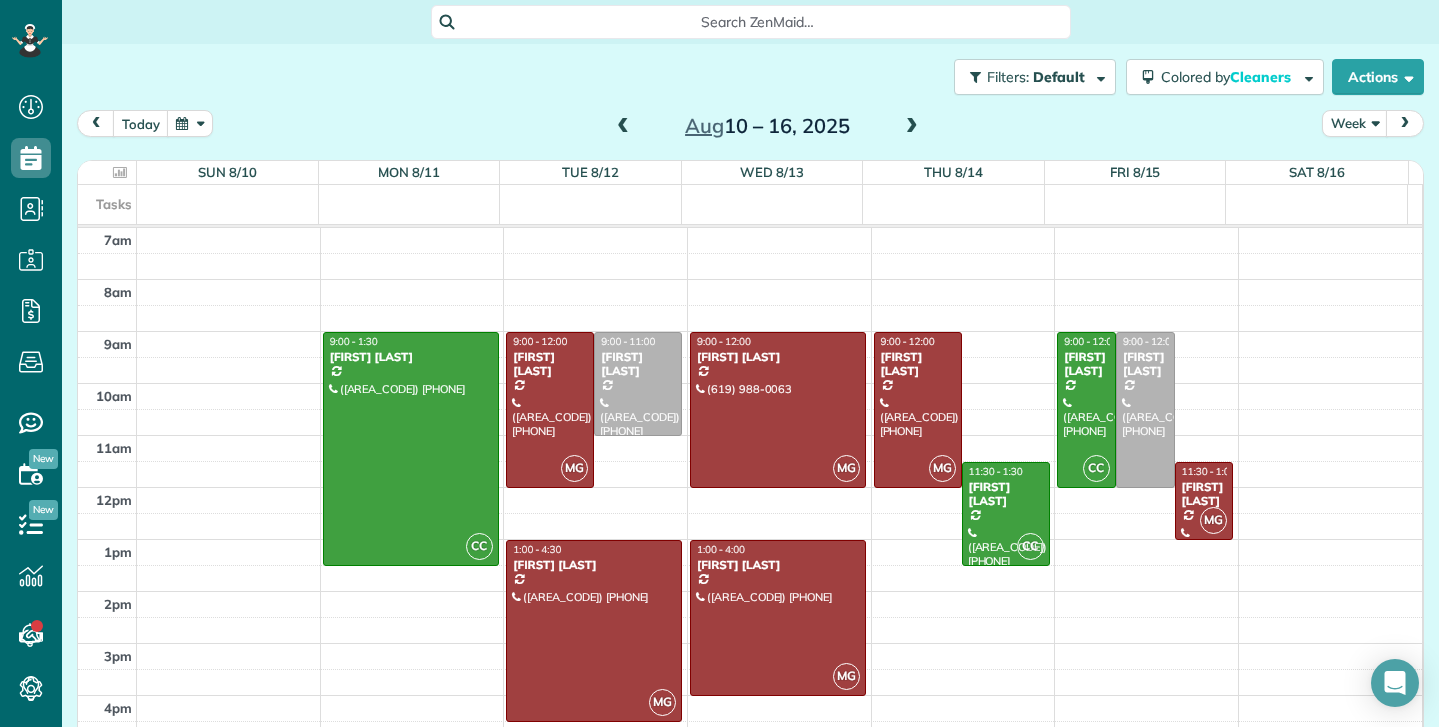 click at bounding box center (623, 127) 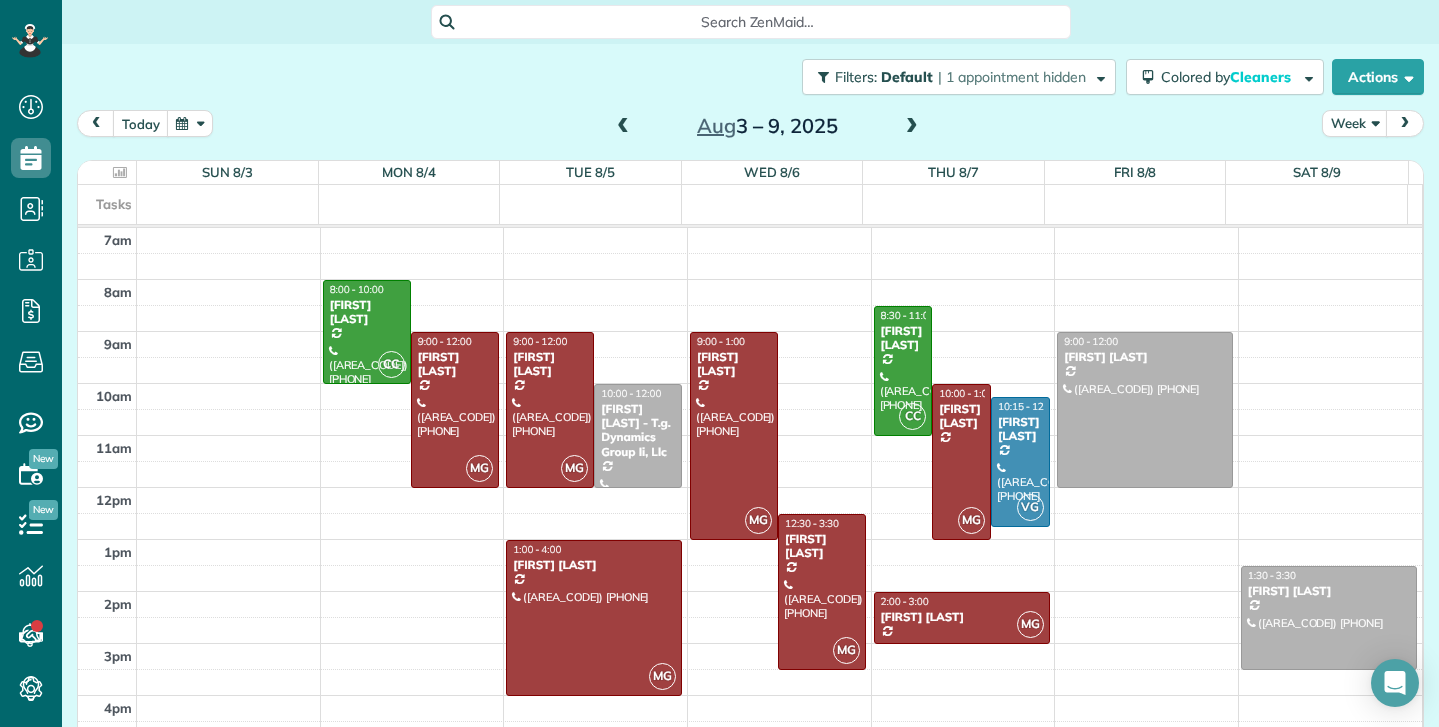 click at bounding box center (912, 127) 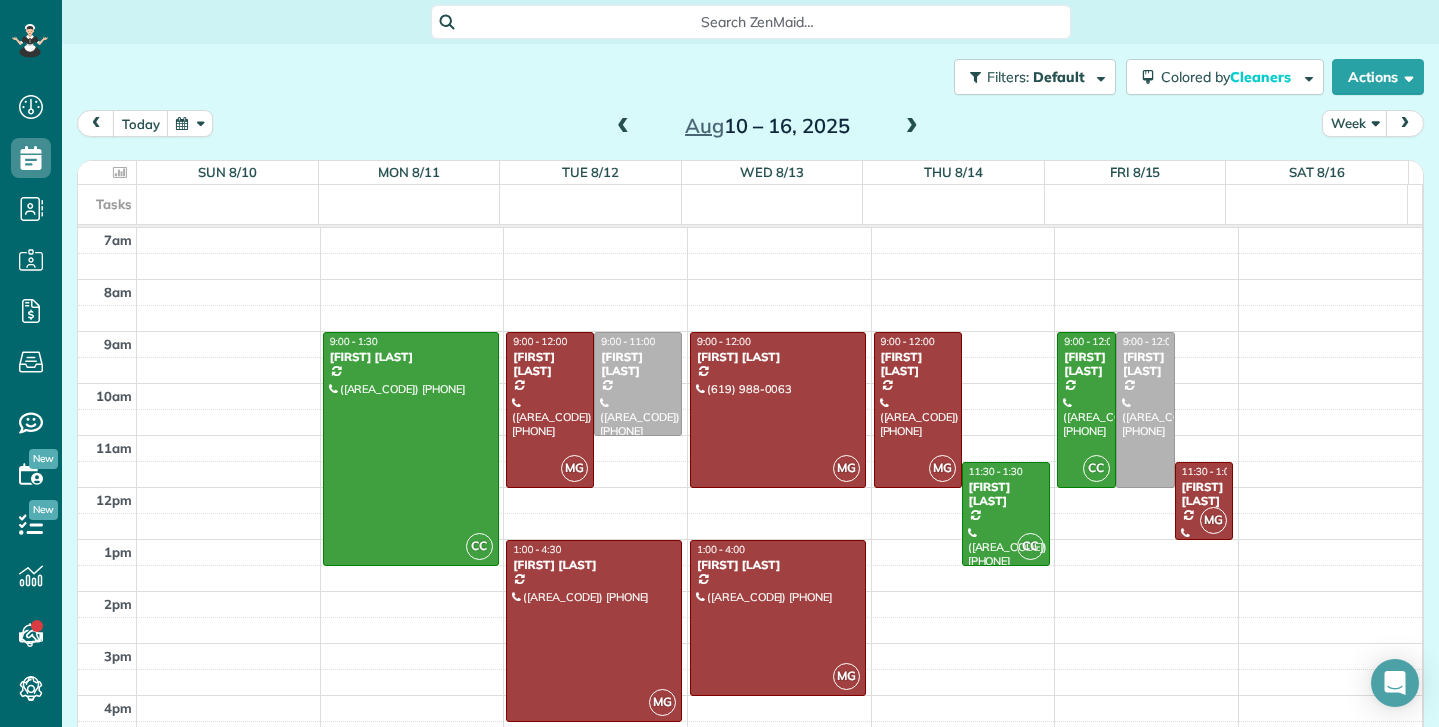 click at bounding box center [912, 127] 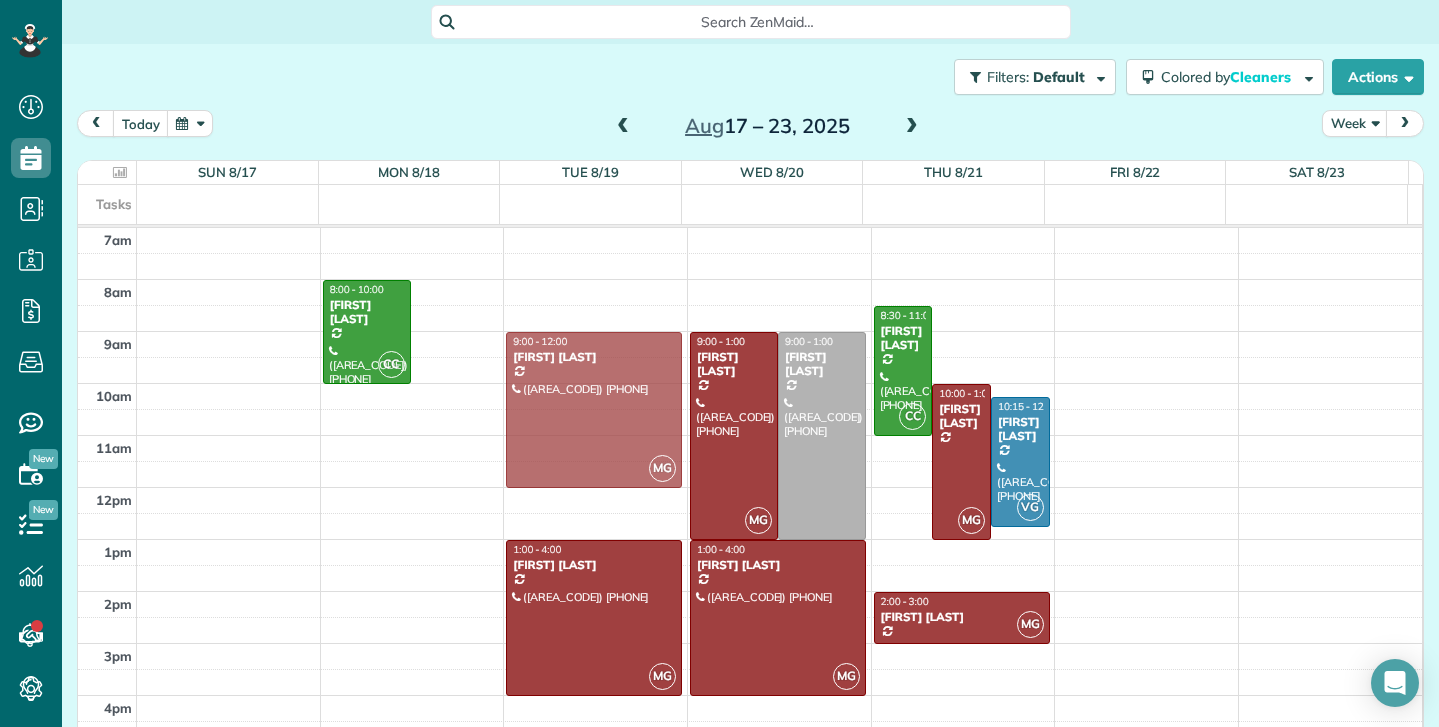 drag, startPoint x: 446, startPoint y: 392, endPoint x: 544, endPoint y: 388, distance: 98.0816 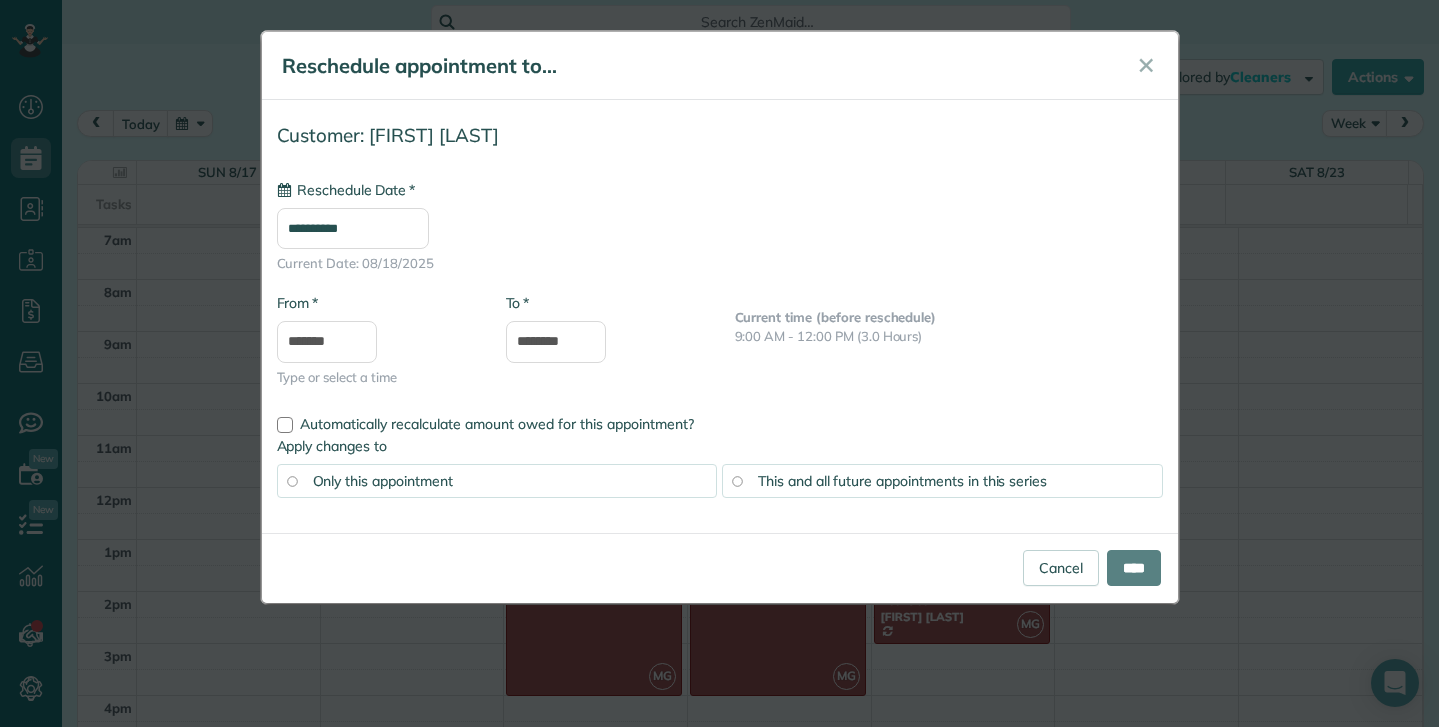type on "**********" 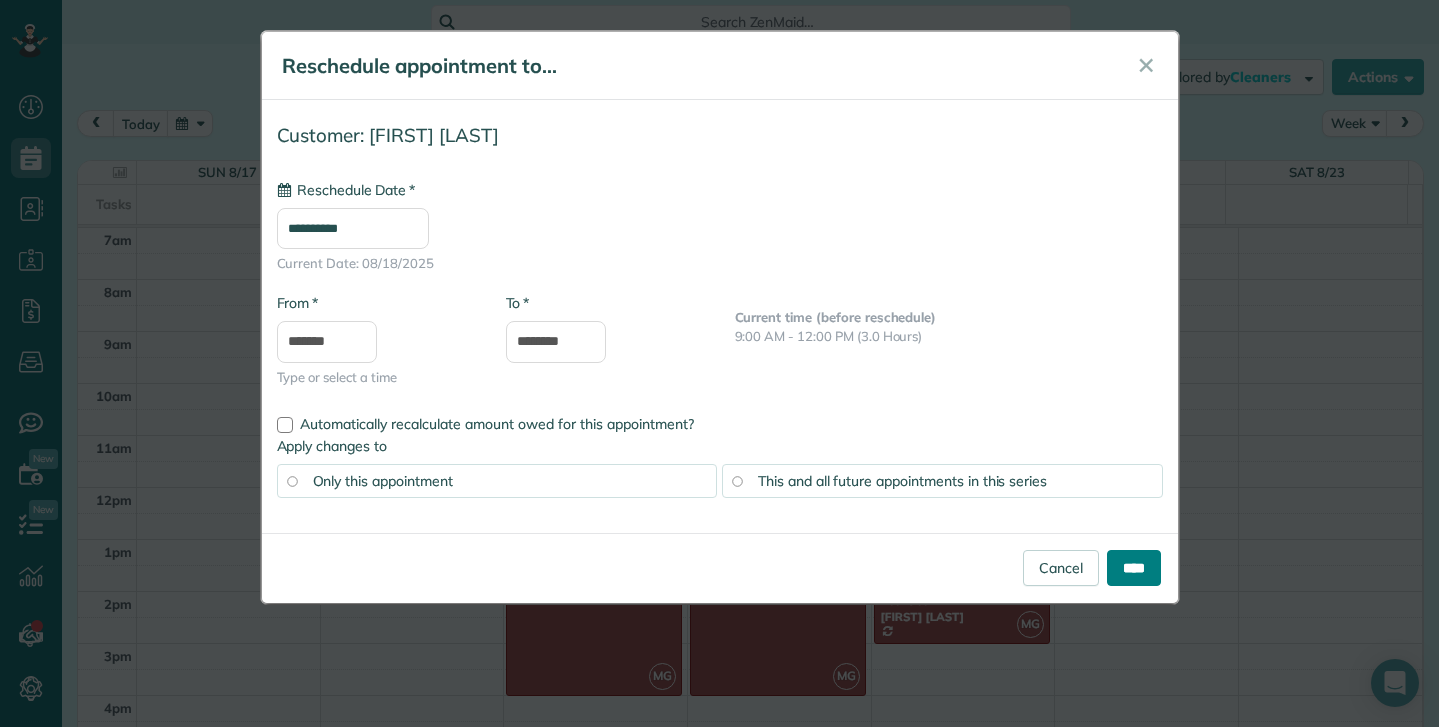 click on "****" at bounding box center [1134, 568] 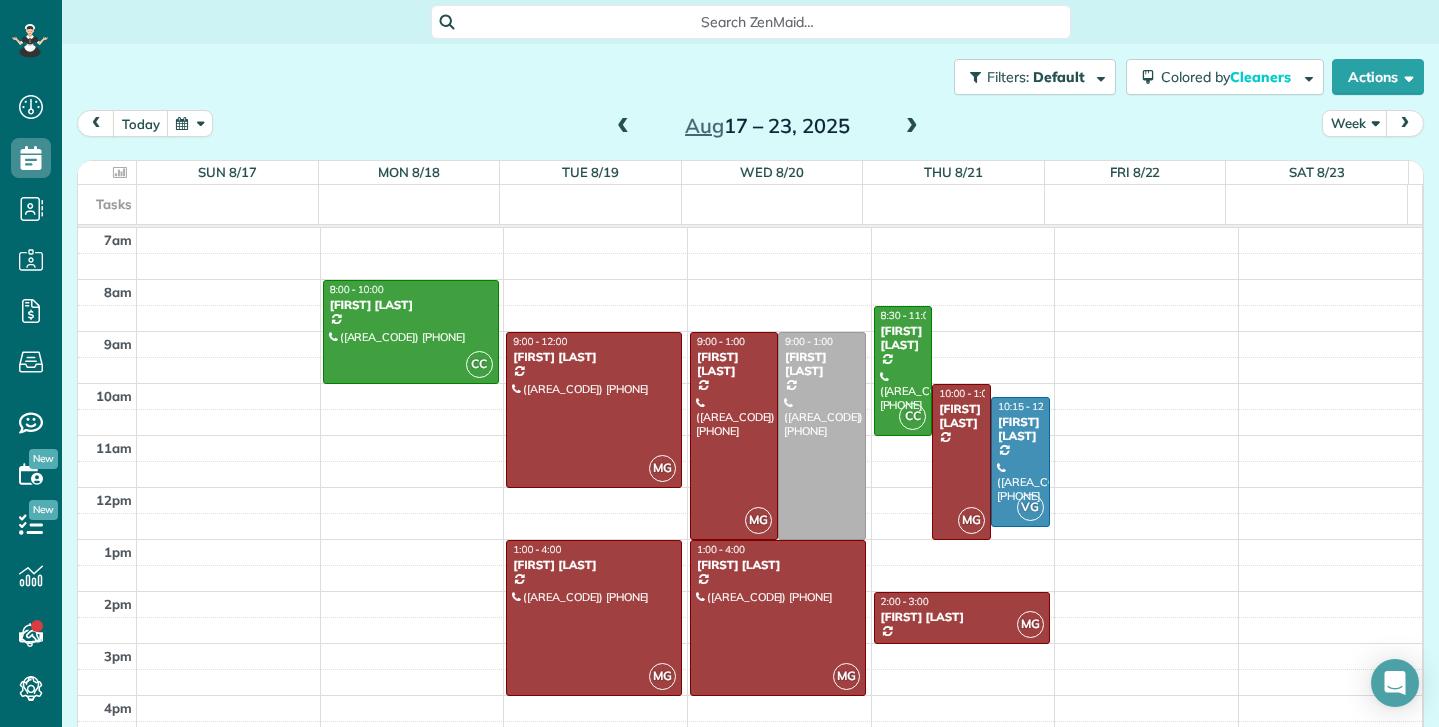 click at bounding box center (623, 127) 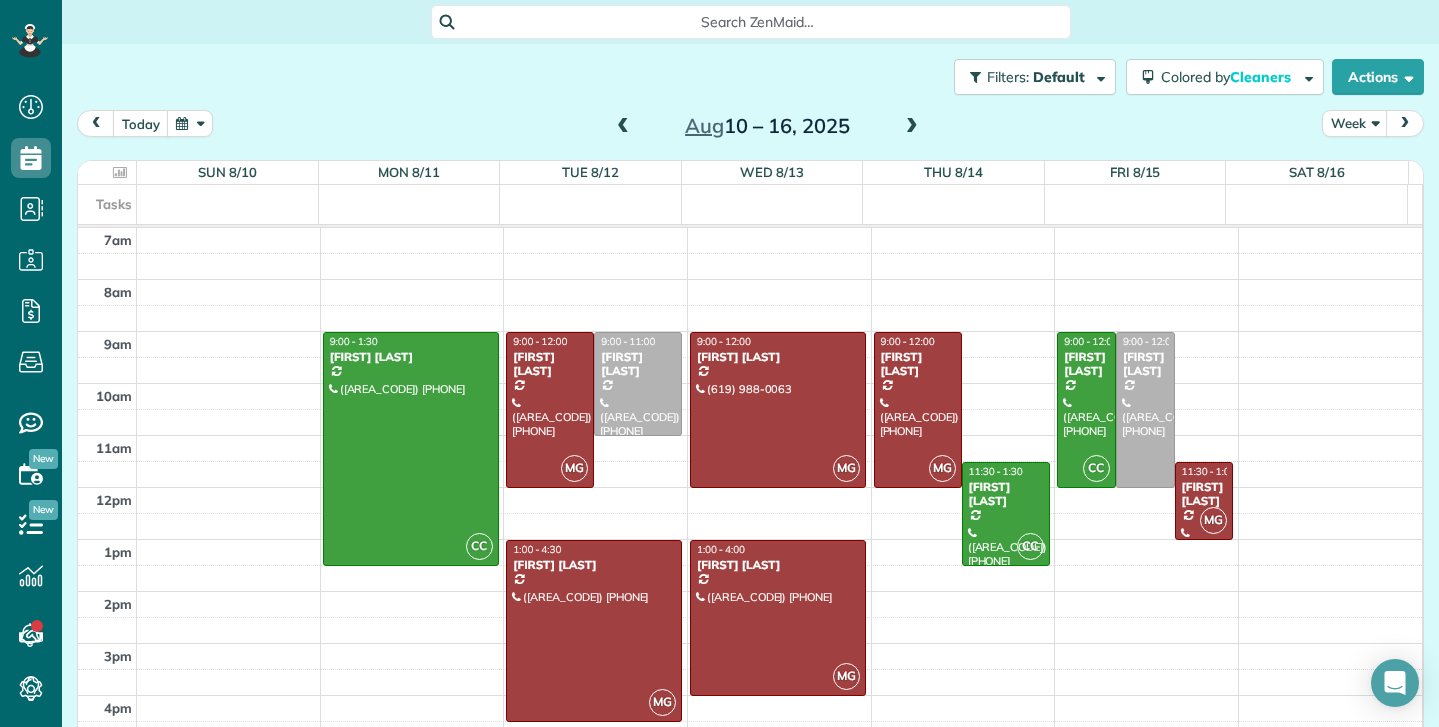 click at bounding box center [623, 127] 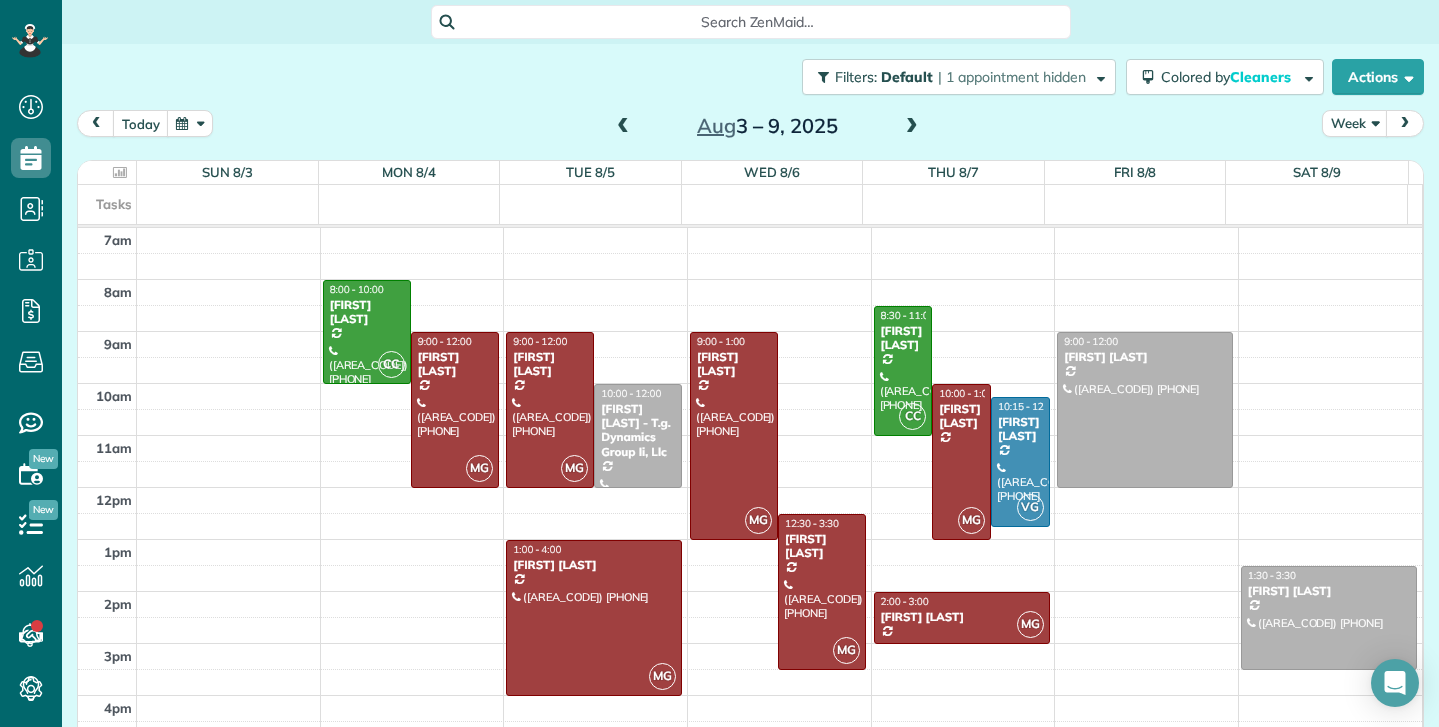 click at bounding box center (912, 127) 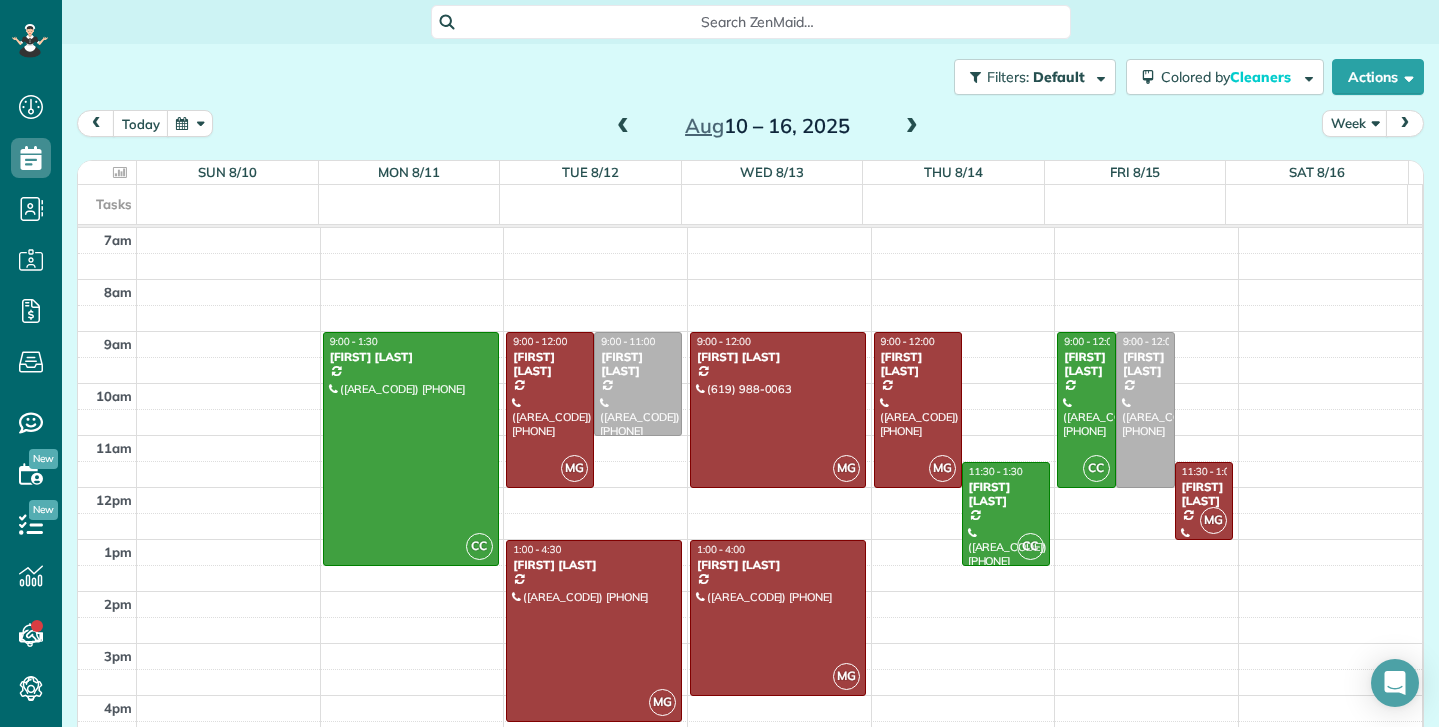click at bounding box center [912, 127] 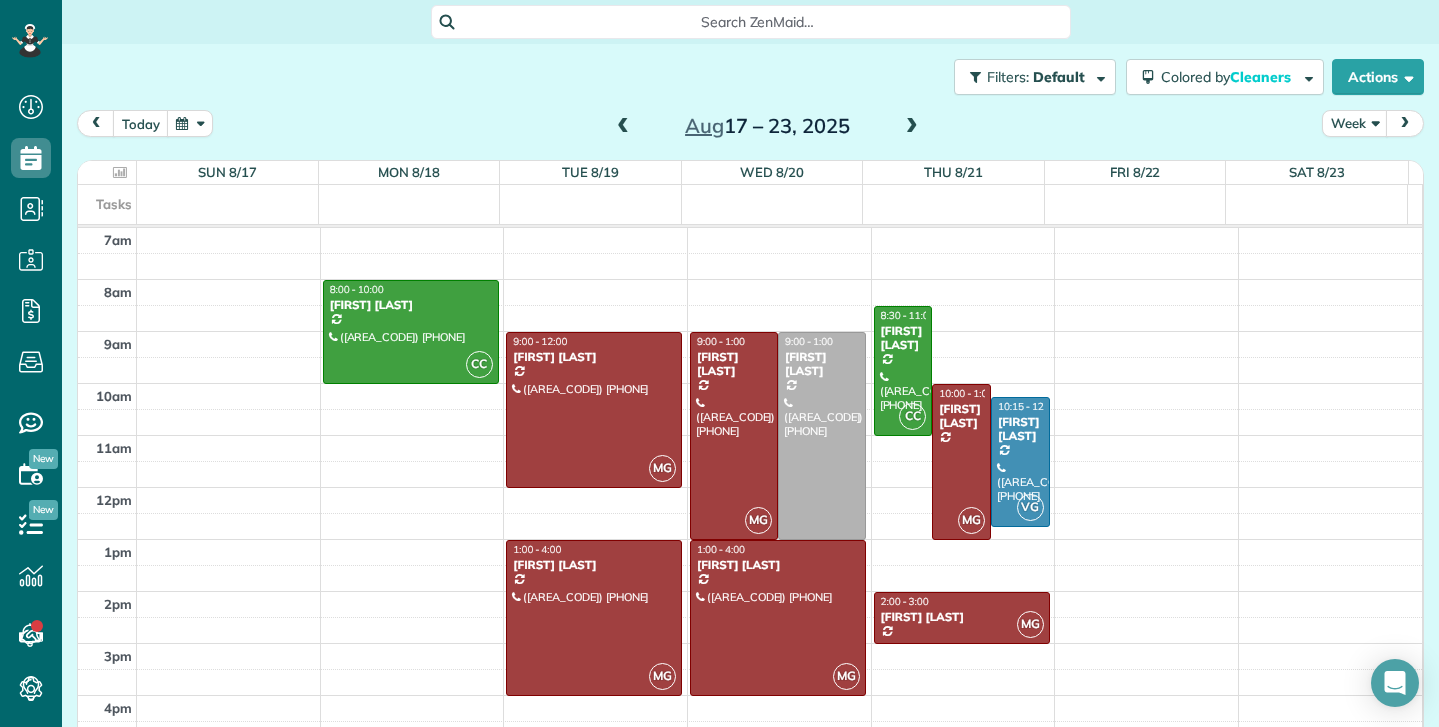 click at bounding box center [623, 127] 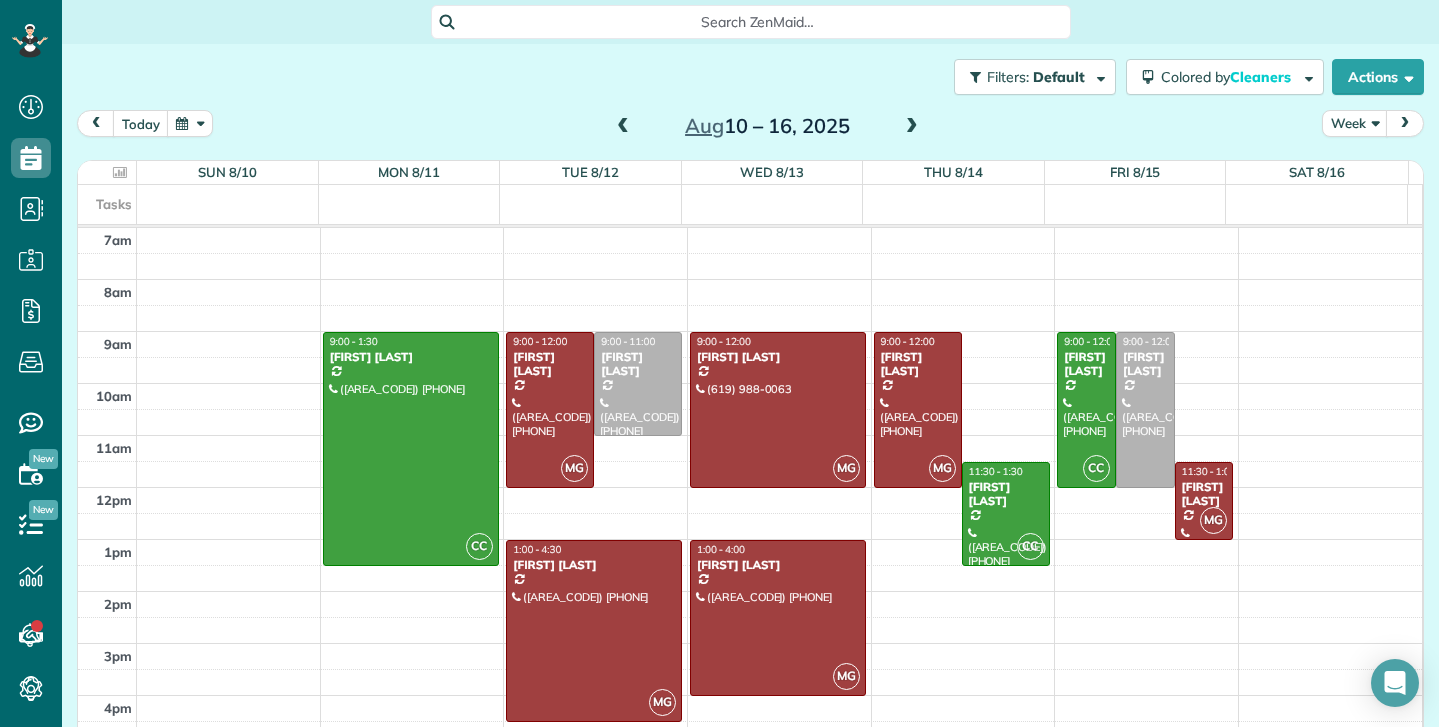 click at bounding box center [623, 127] 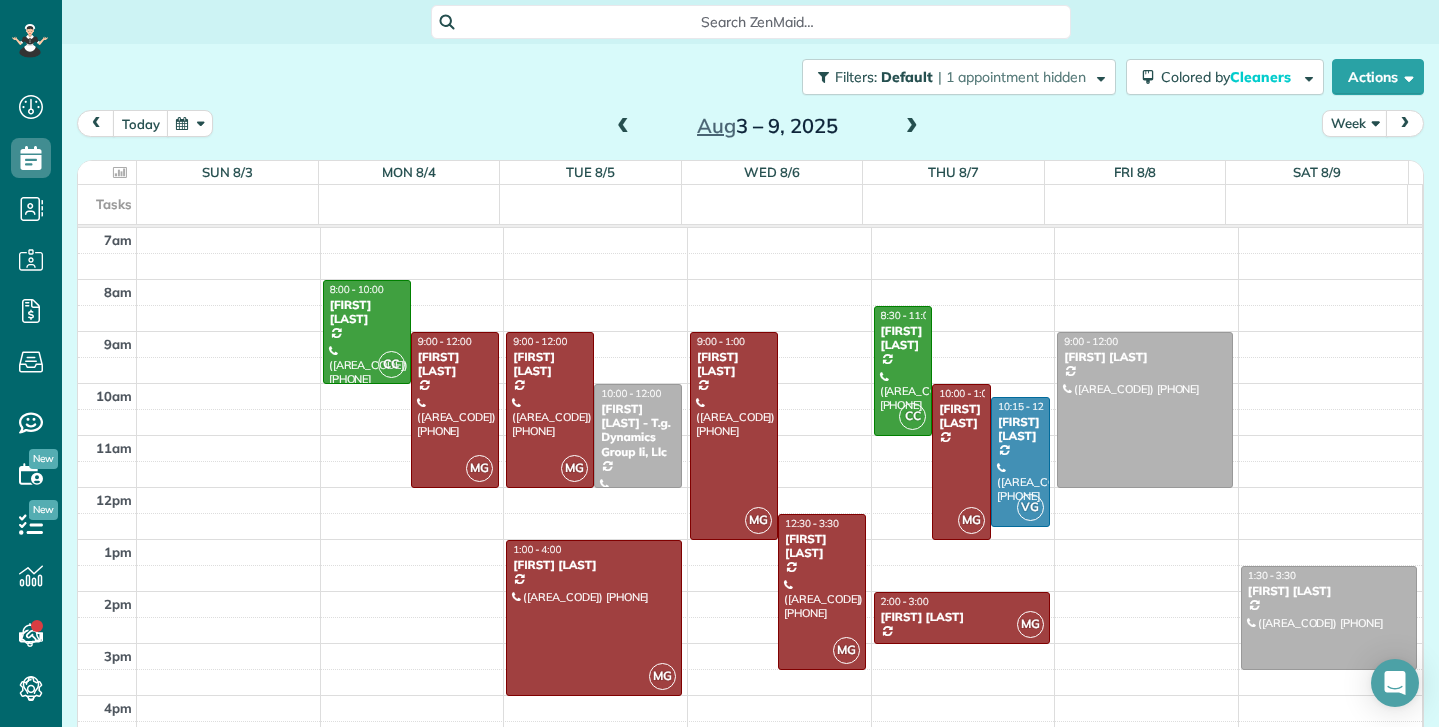 click at bounding box center (912, 127) 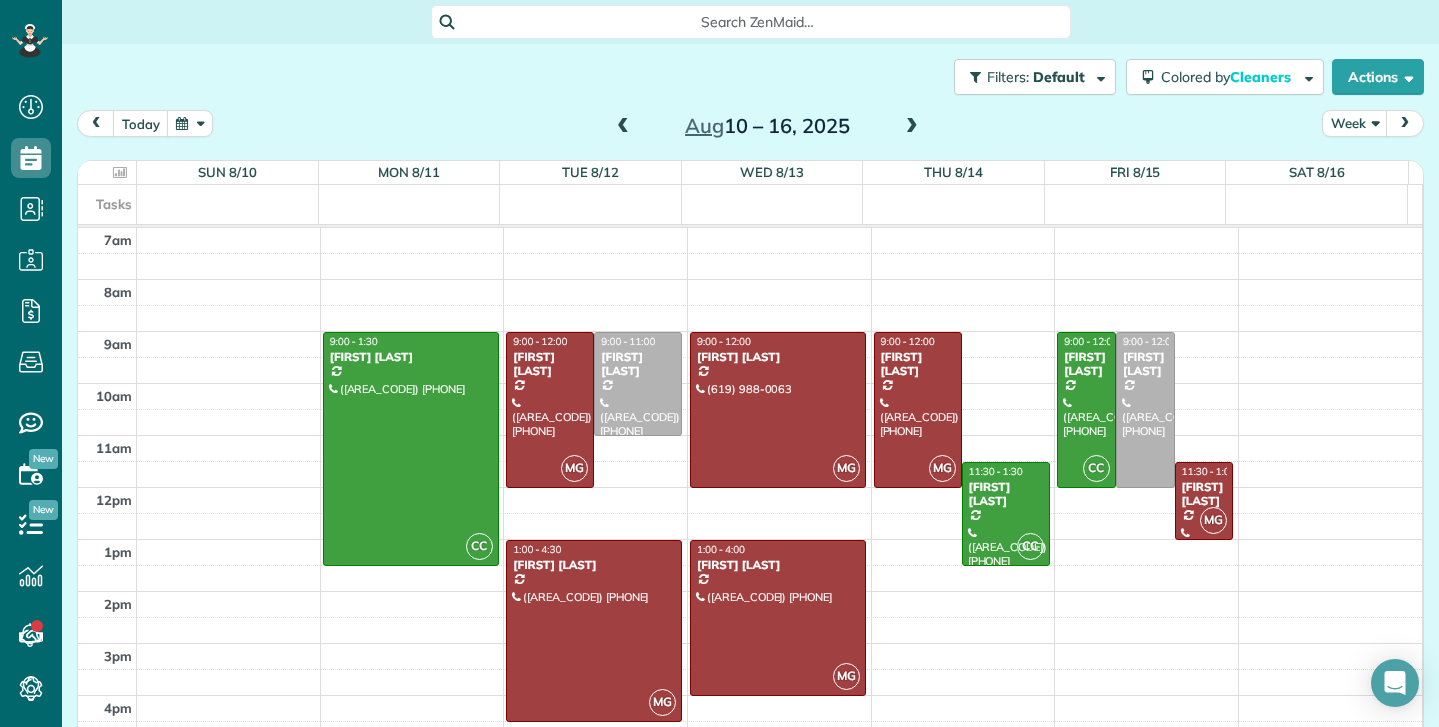 click at bounding box center (912, 127) 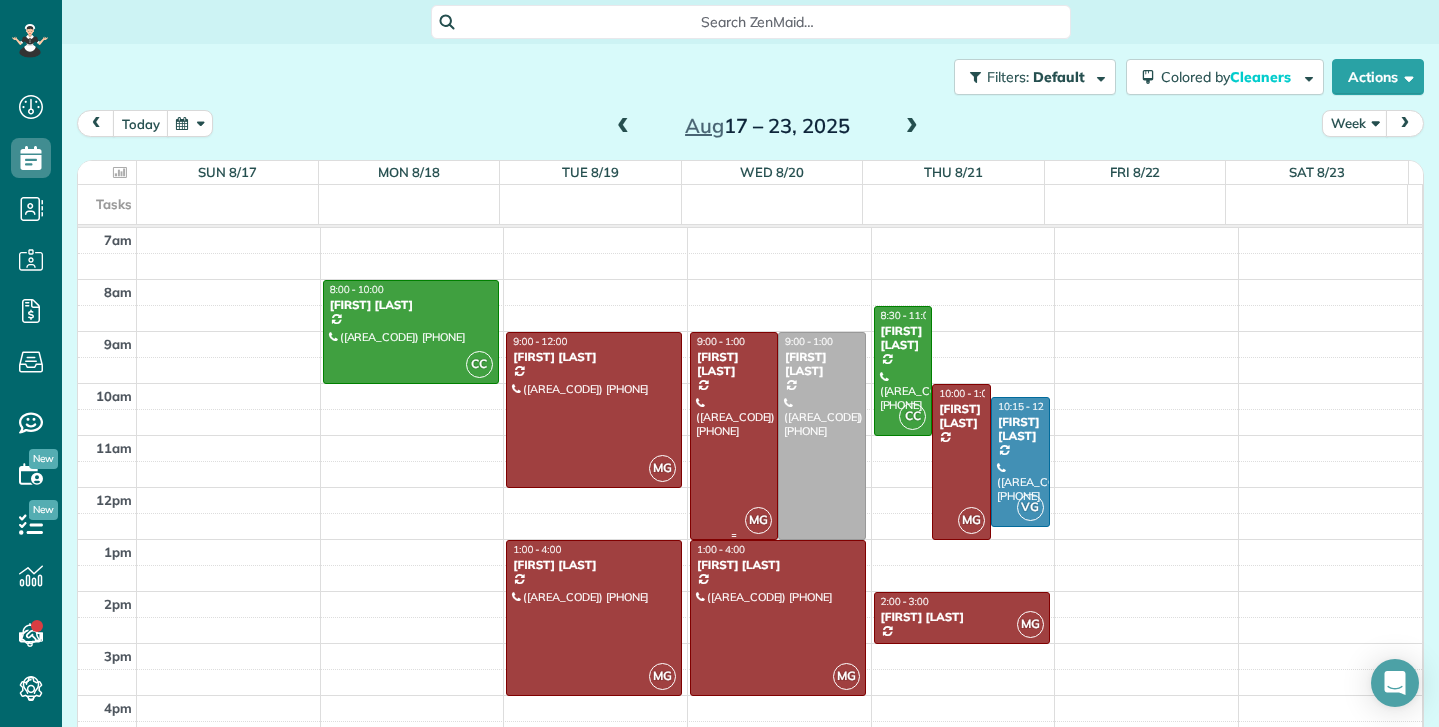 click at bounding box center [734, 436] 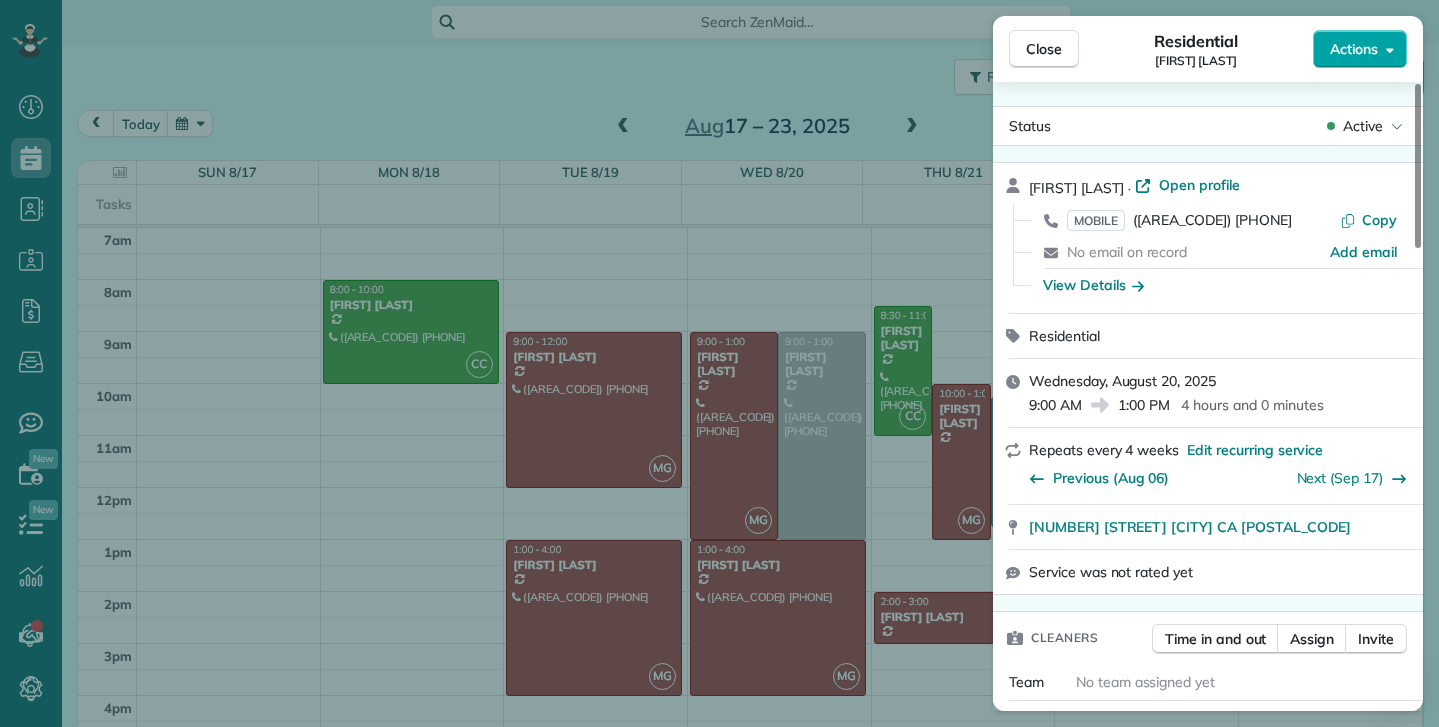 click on "Actions" at bounding box center (1360, 49) 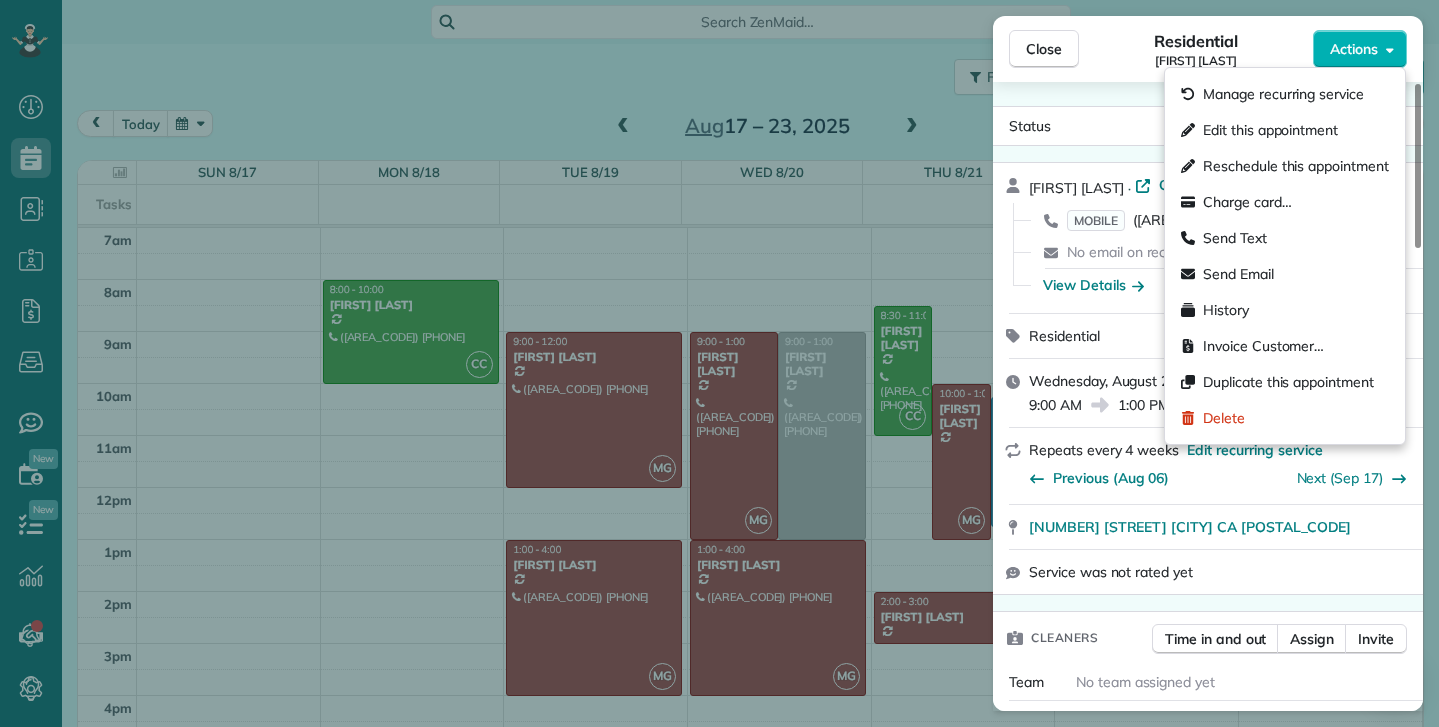 click on "Close Residential [FIRST] [LAST] Actions Status Active [FIRST] [LAST] · Open profile MOBILE ([AREA_CODE]) [PHONE] Copy No email on record Add email View Details Residential Wednesday, August 20, 2025 9:00 AM 1:00 PM 4 hours and 0 minutes Repeats every 4 weeks Edit recurring service Previous (Aug 06) Next (Sep 17) [NUMBER] [STREET] [CITY] CA [POSTAL_CODE] Service was not rated yet Cleaners Time in and out Assign Invite Team No team assigned yet Cleaners [FIRST] [LAST] 9:00 AM 1:00 PM Checklist Try Now Keep this appointment up to your standards. Stay on top of every detail, keep your cleaners organised, and your client happy. Assign a checklist Watch a 5 min demo Billing Billing actions Service Add an item Overcharge $0.00 Discount $0.00 Coupon discount - Primary tax - Secondary tax - Total appointment price $0.00 Tips collected $0.00 Mark as paid Total including tip $0.00 Get paid online in no-time! Send an invoice and reward your cleaners with tips Charge customer credit card Appointment custom fields Reason for Skip - - Notes" at bounding box center (719, 363) 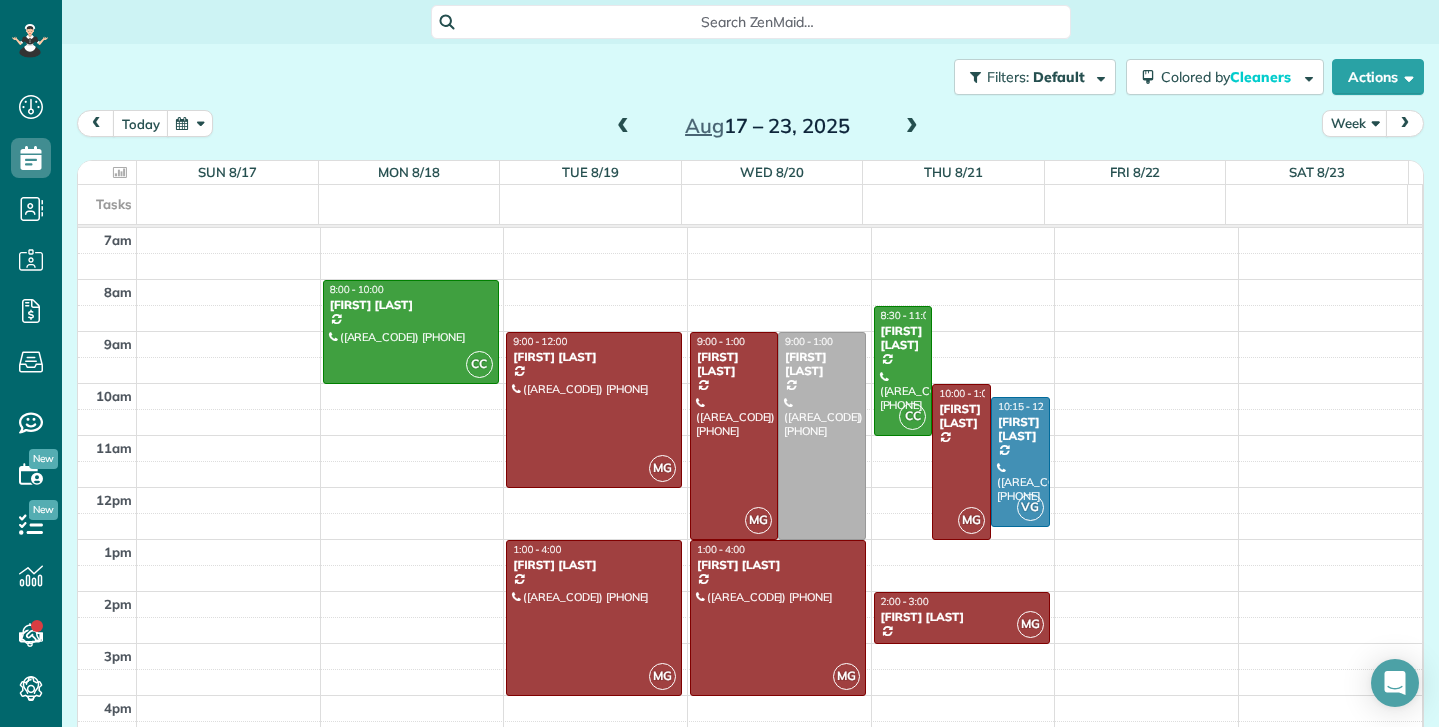 drag, startPoint x: 725, startPoint y: 419, endPoint x: 497, endPoint y: 78, distance: 410.20117 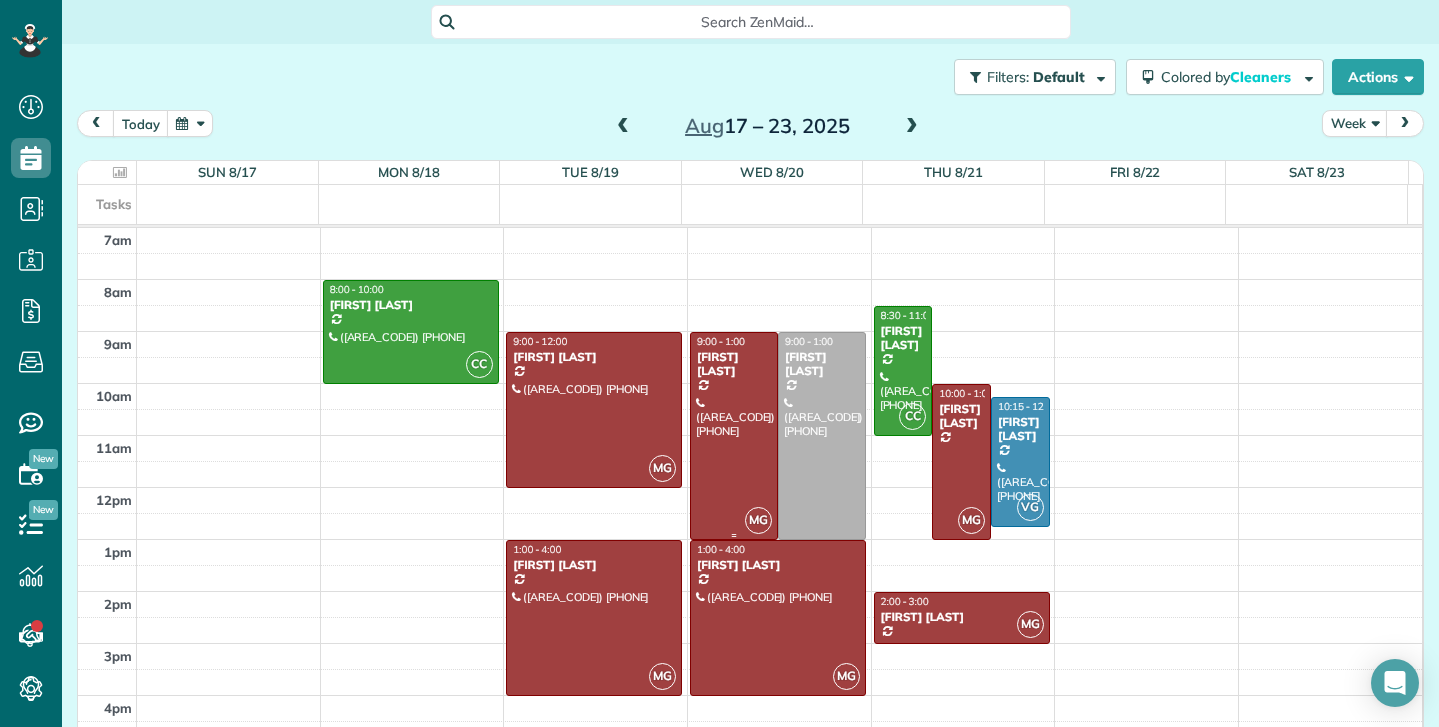 drag, startPoint x: 715, startPoint y: 449, endPoint x: 440, endPoint y: 141, distance: 412.90314 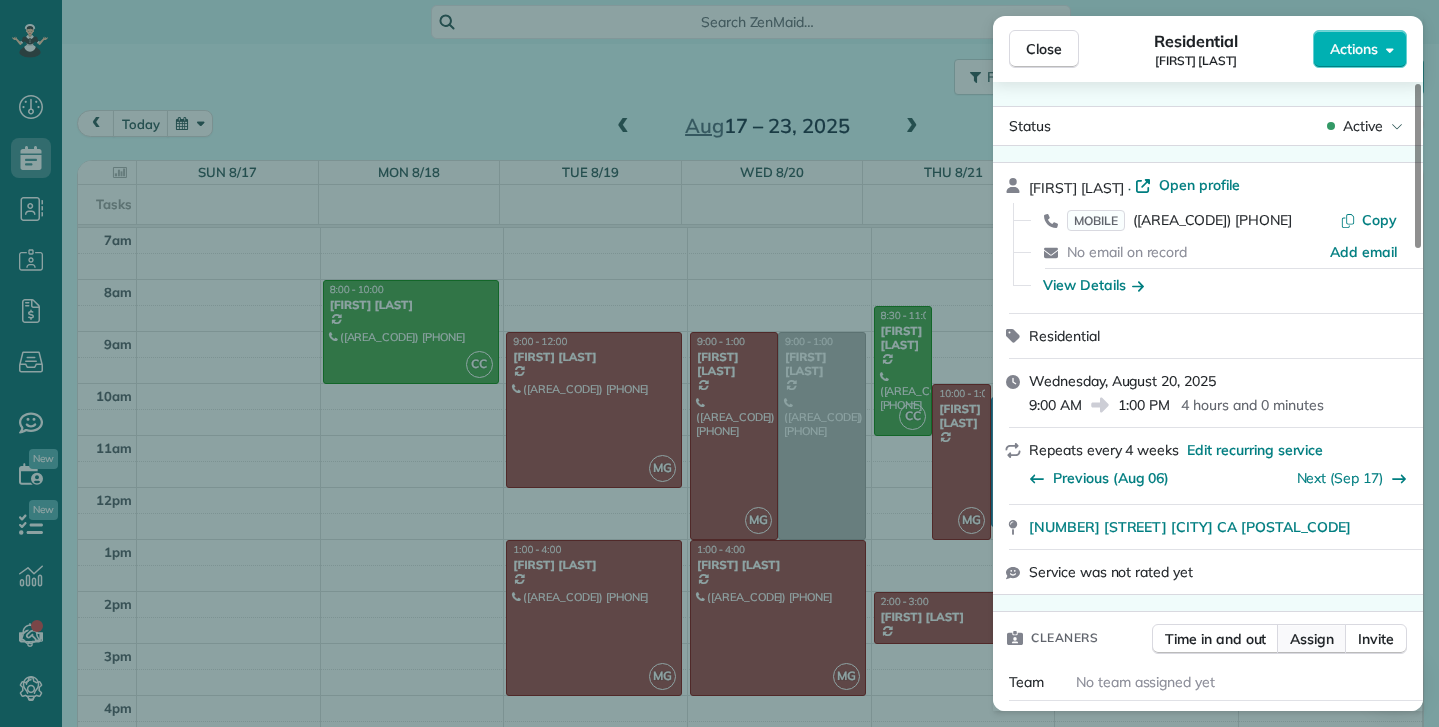 click on "Assign" at bounding box center [1312, 639] 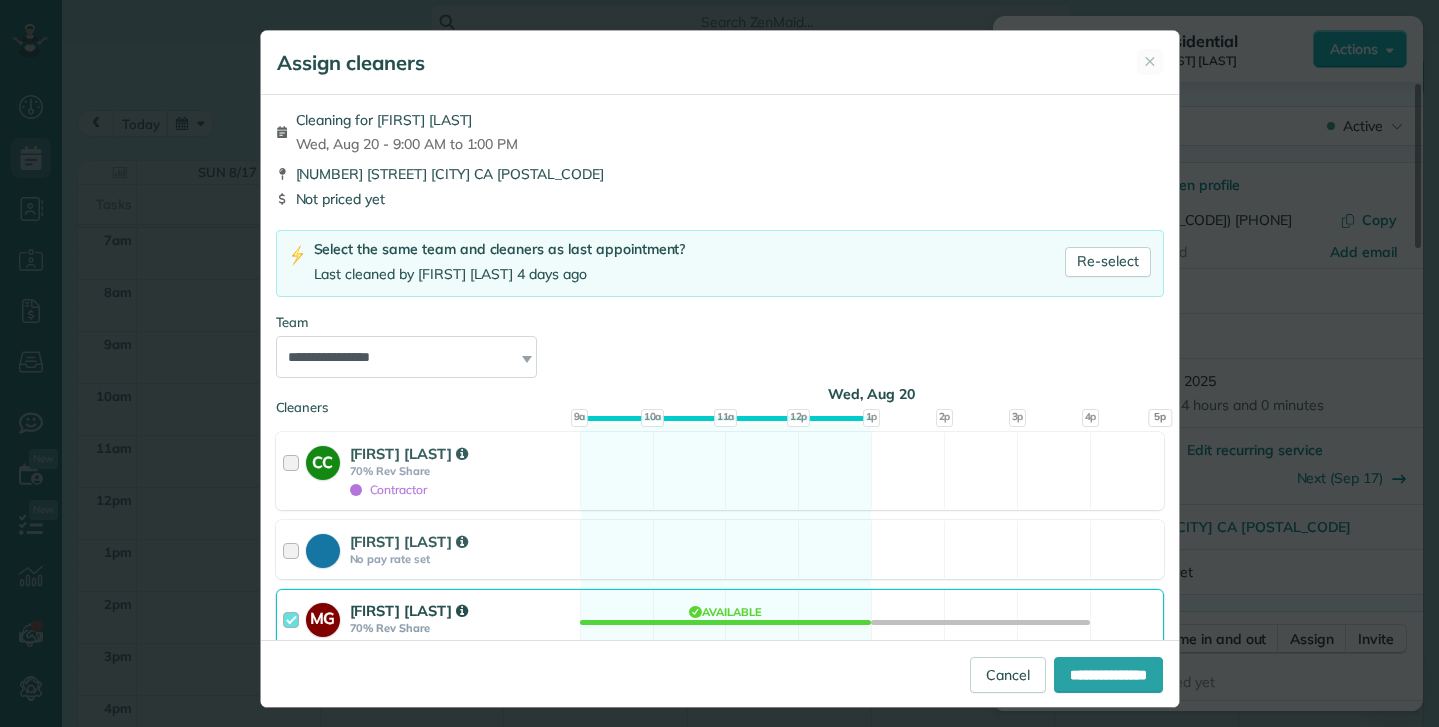 click at bounding box center (294, 628) 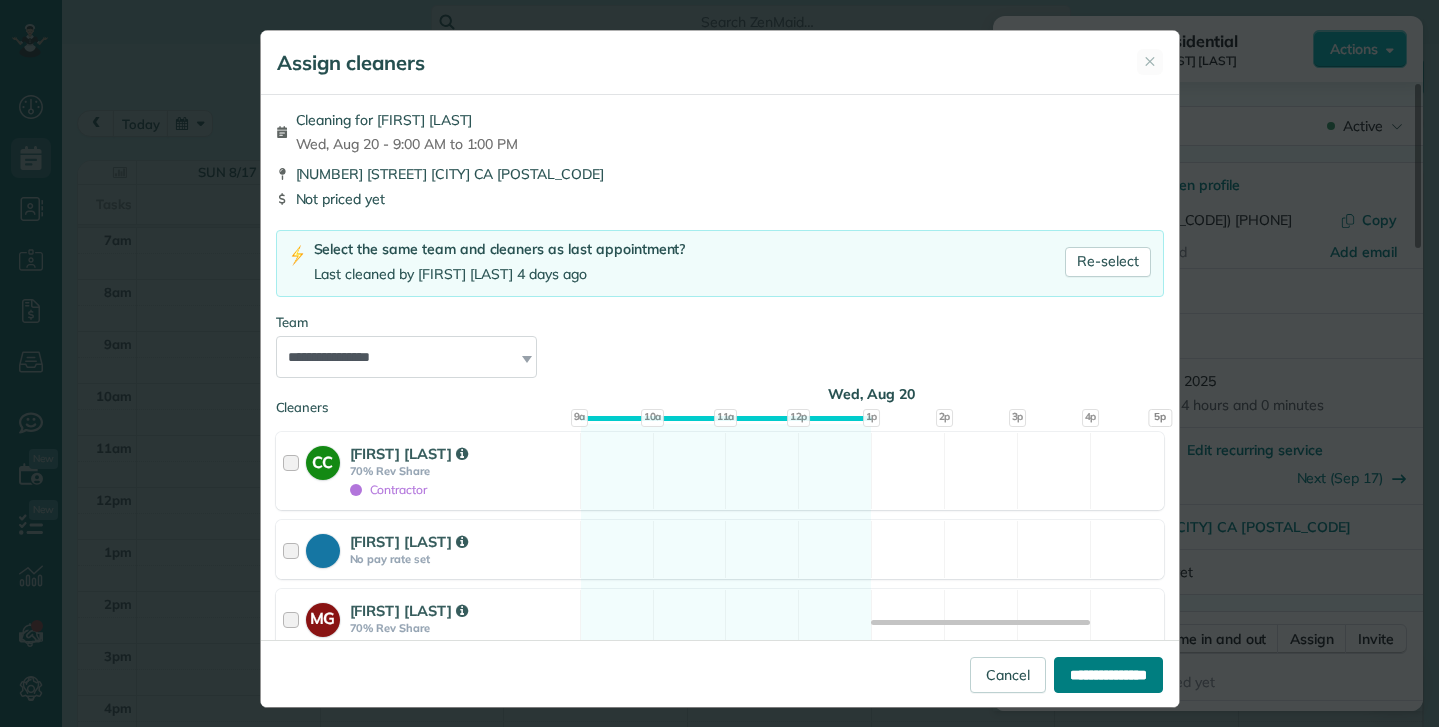 click on "**********" at bounding box center [1108, 675] 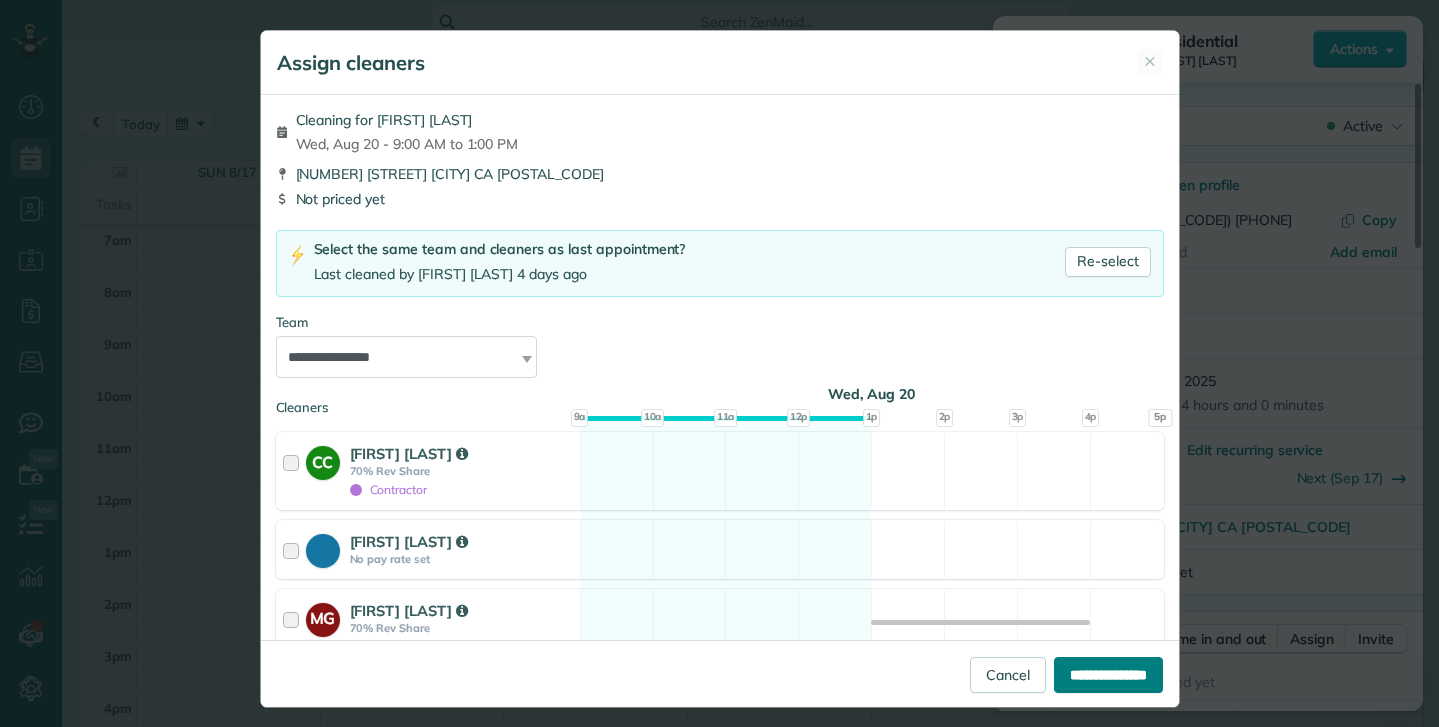 type on "**********" 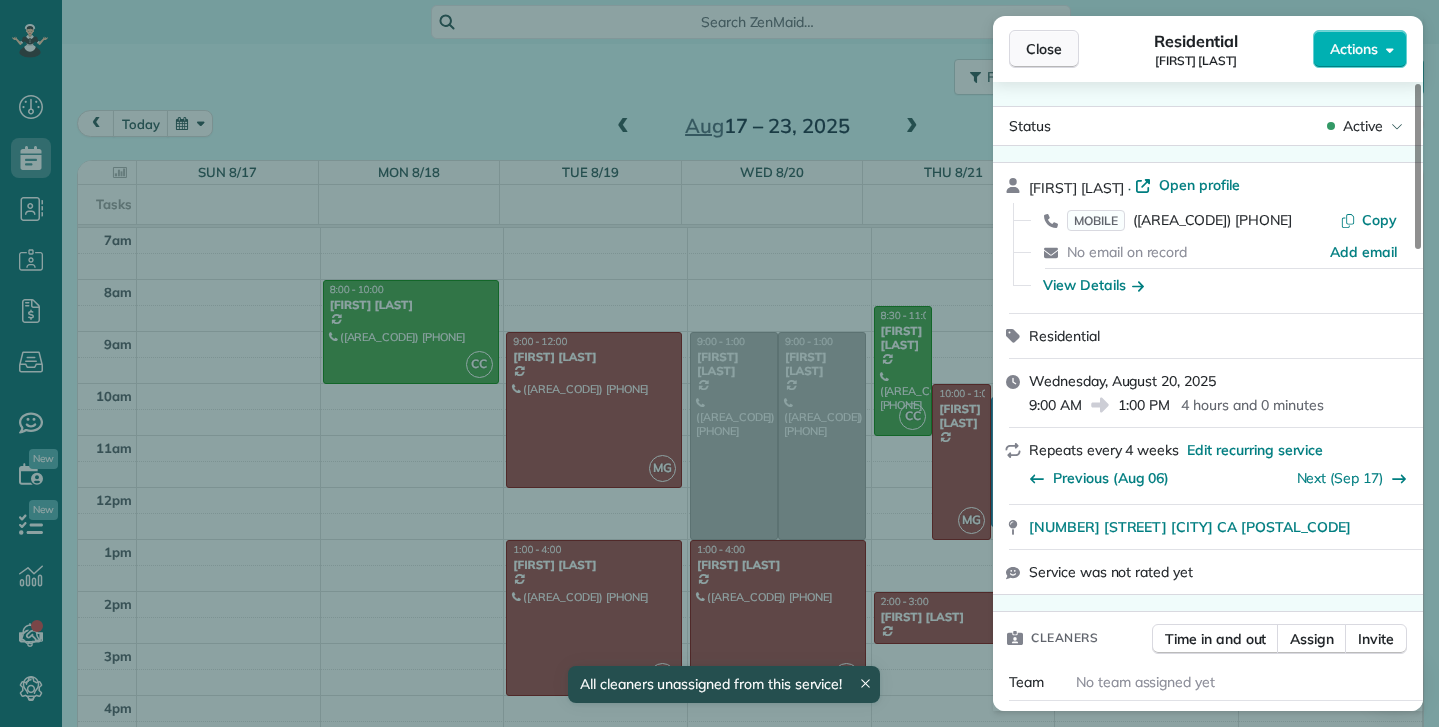 click on "Close" at bounding box center [1044, 49] 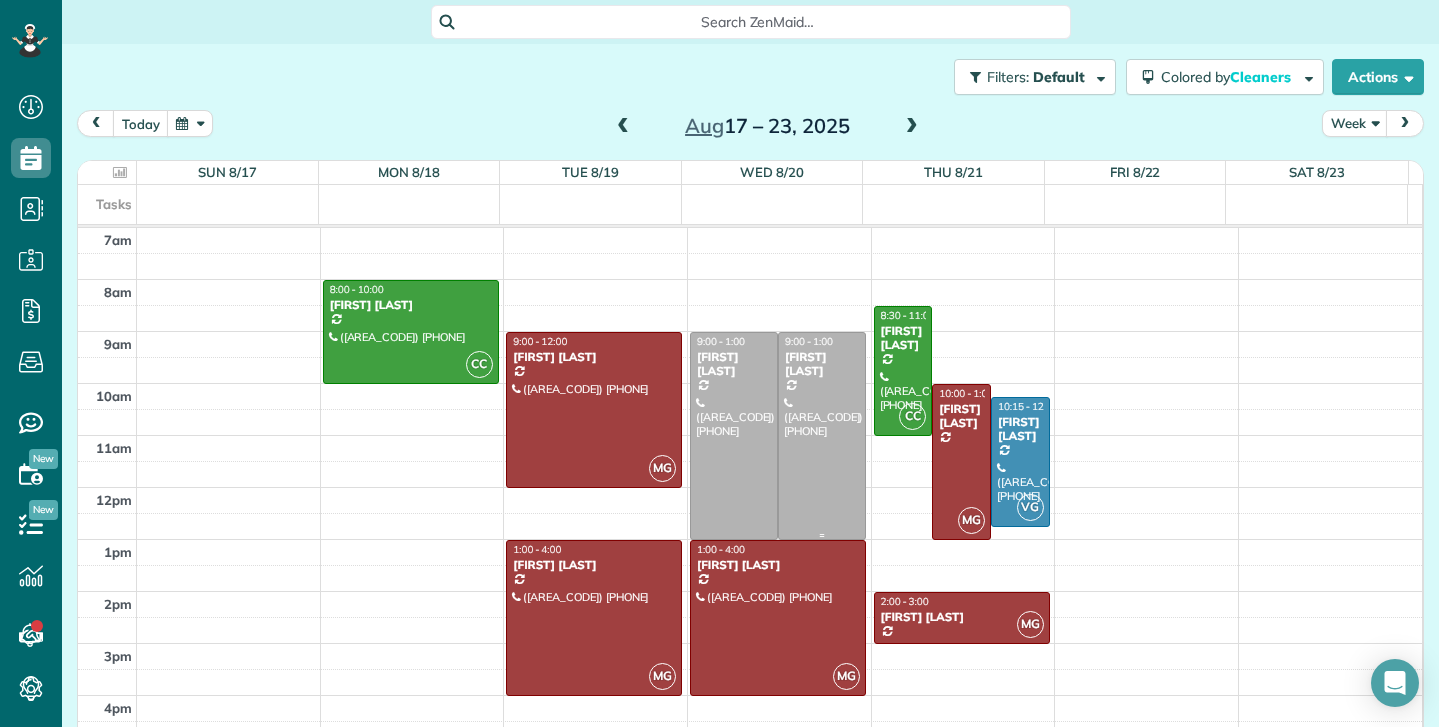 click at bounding box center (822, 436) 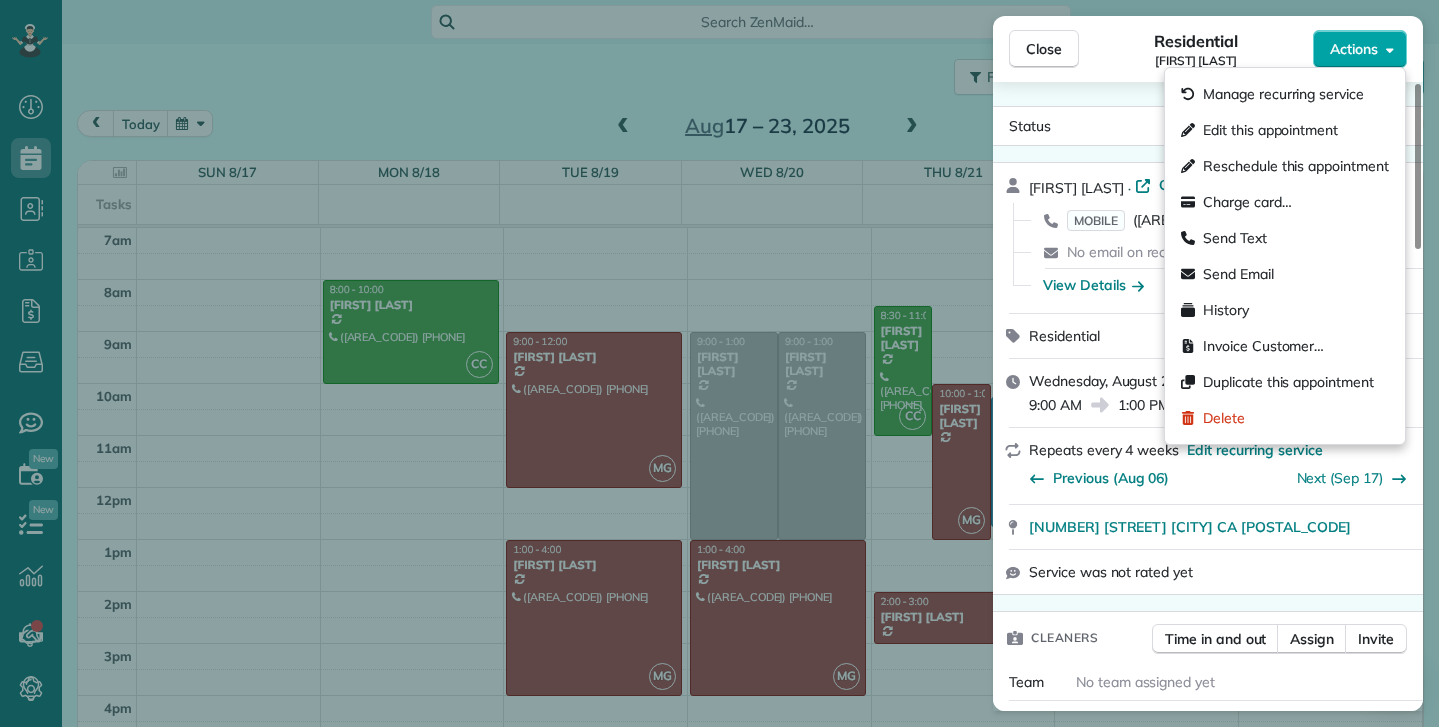 click 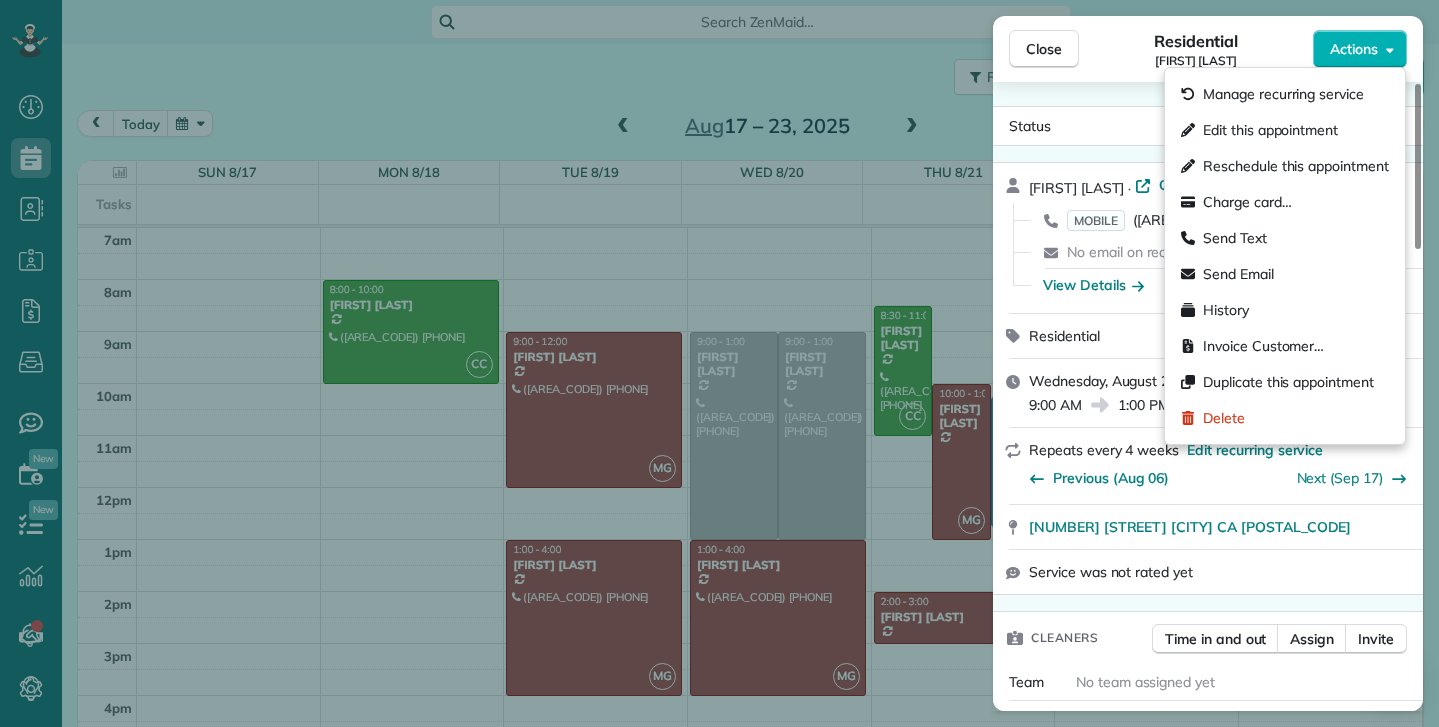 click on "Close Residential [FIRST] [LAST] Actions" at bounding box center [1208, 49] 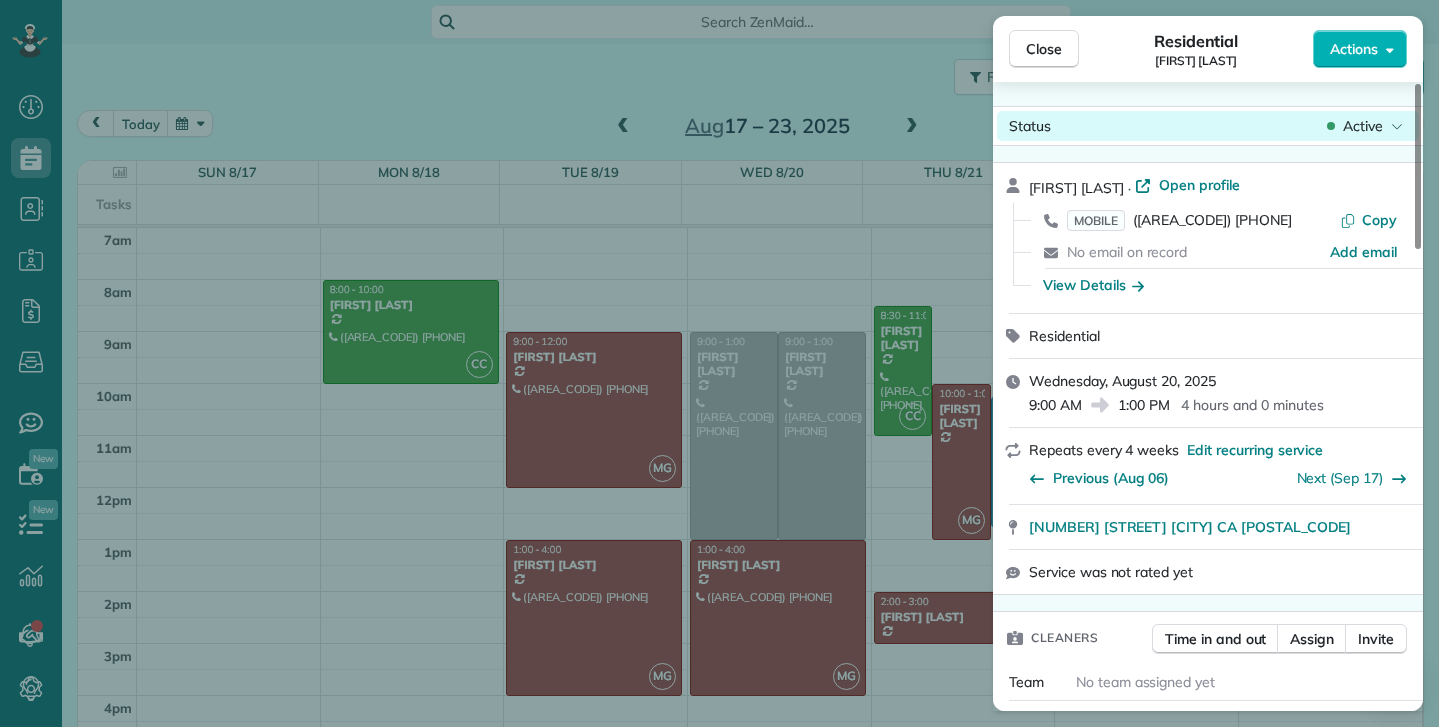 click on "Active" at bounding box center [1365, 126] 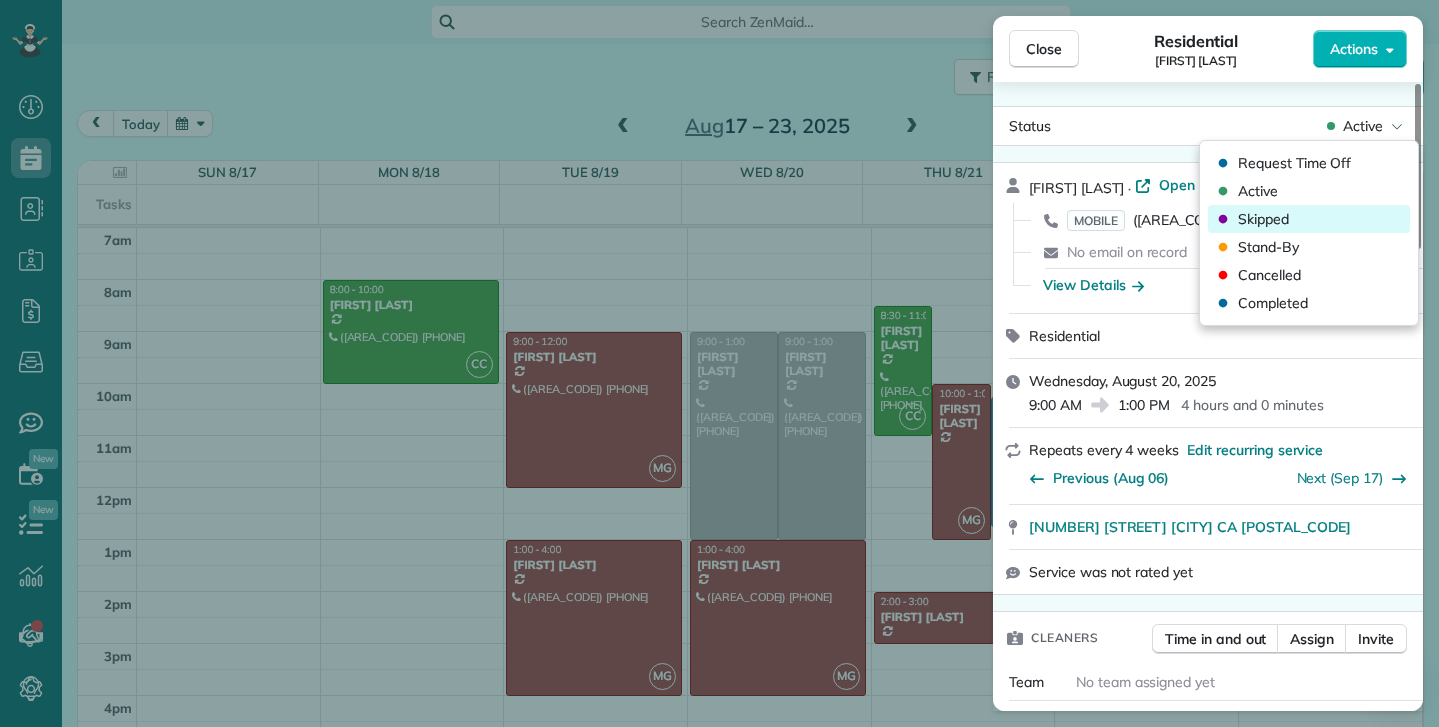click on "Skipped" at bounding box center [1263, 219] 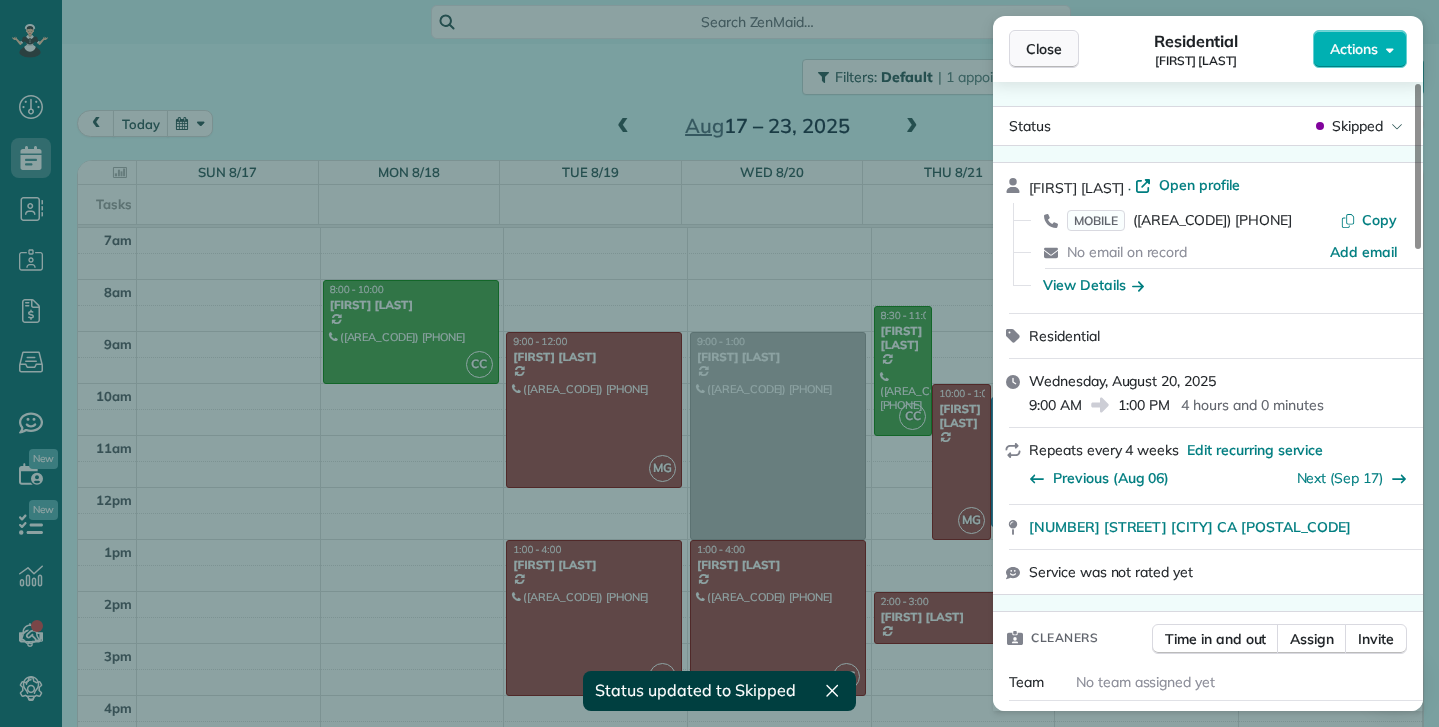 click on "Close" at bounding box center (1044, 49) 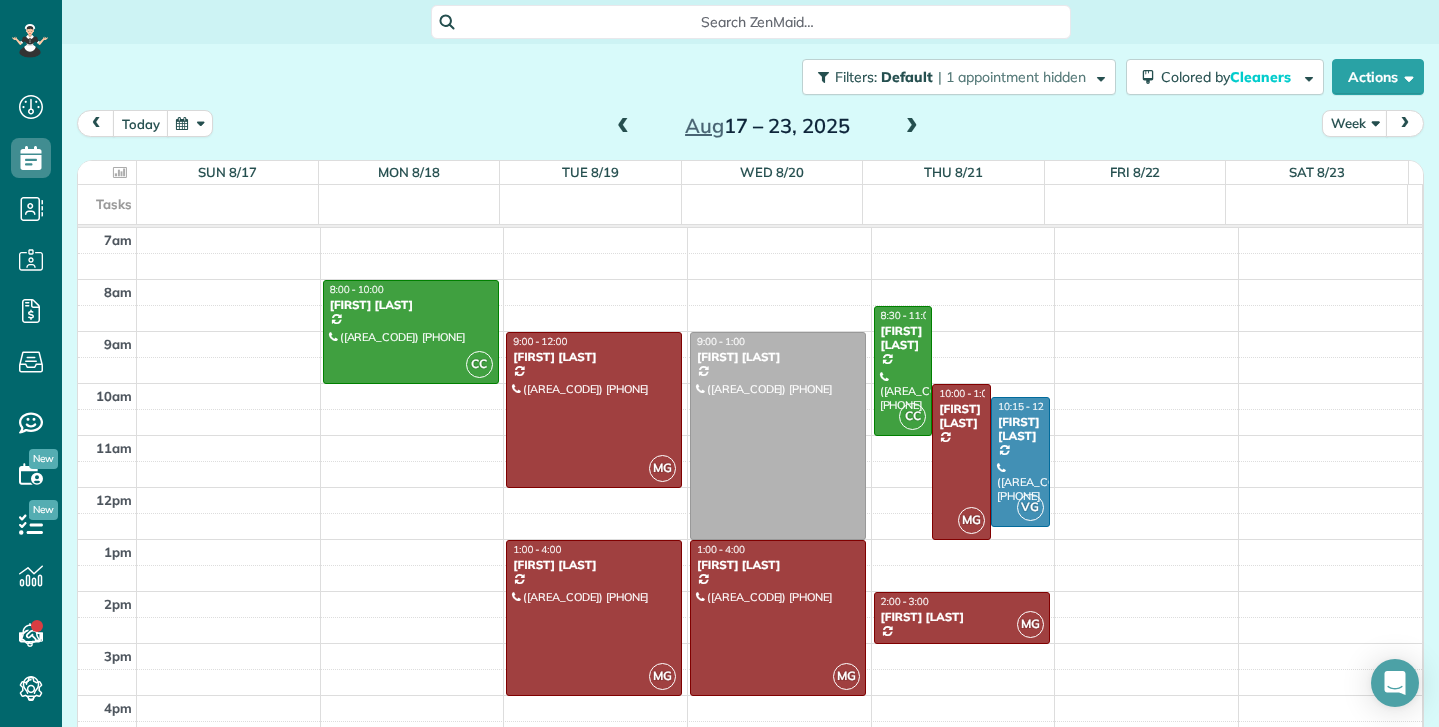 click at bounding box center [623, 127] 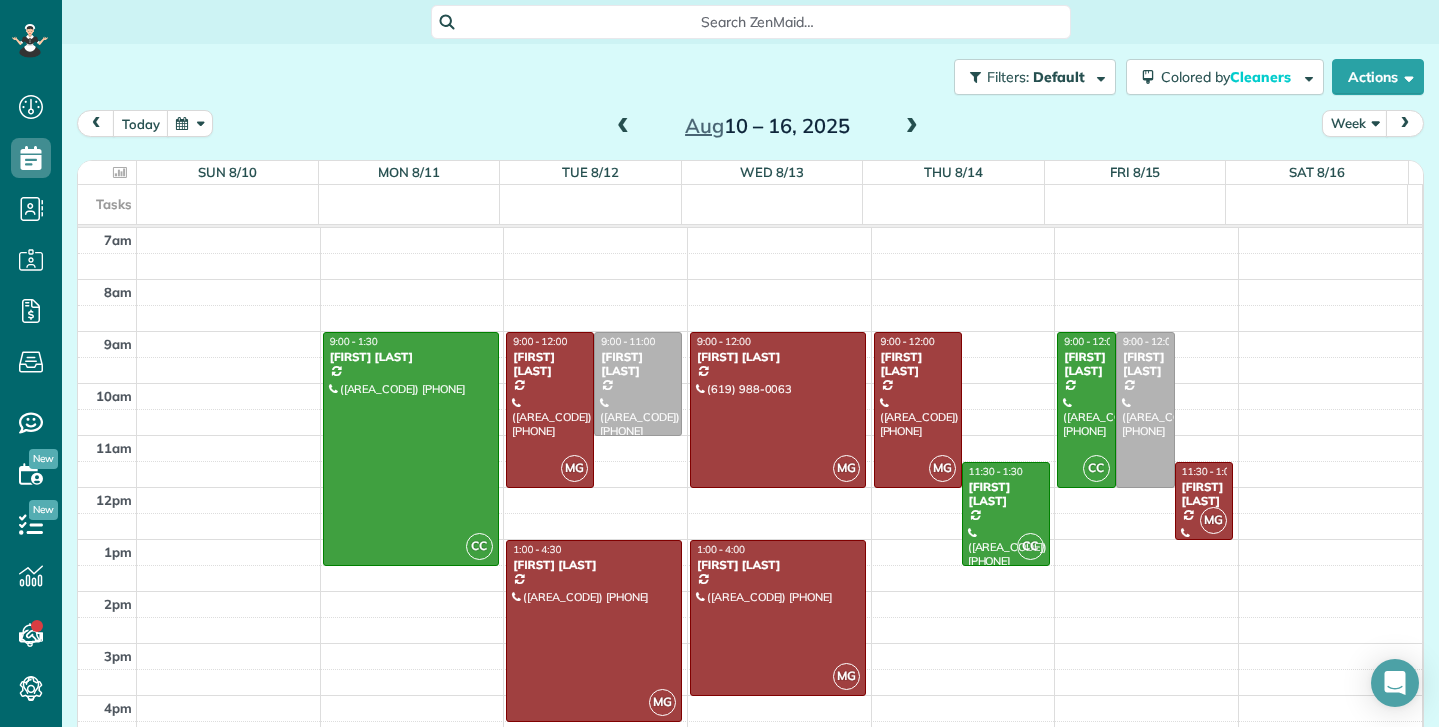 click at bounding box center [623, 127] 